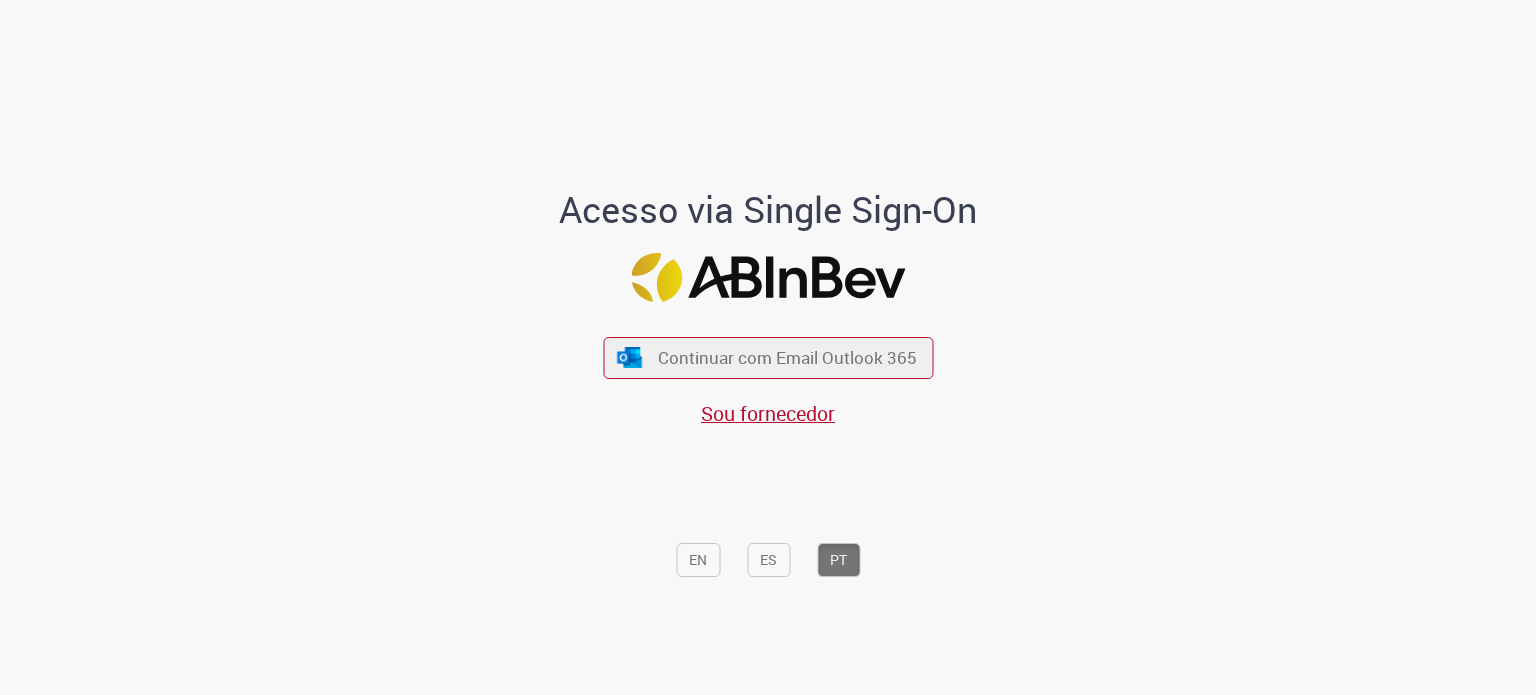 scroll, scrollTop: 0, scrollLeft: 0, axis: both 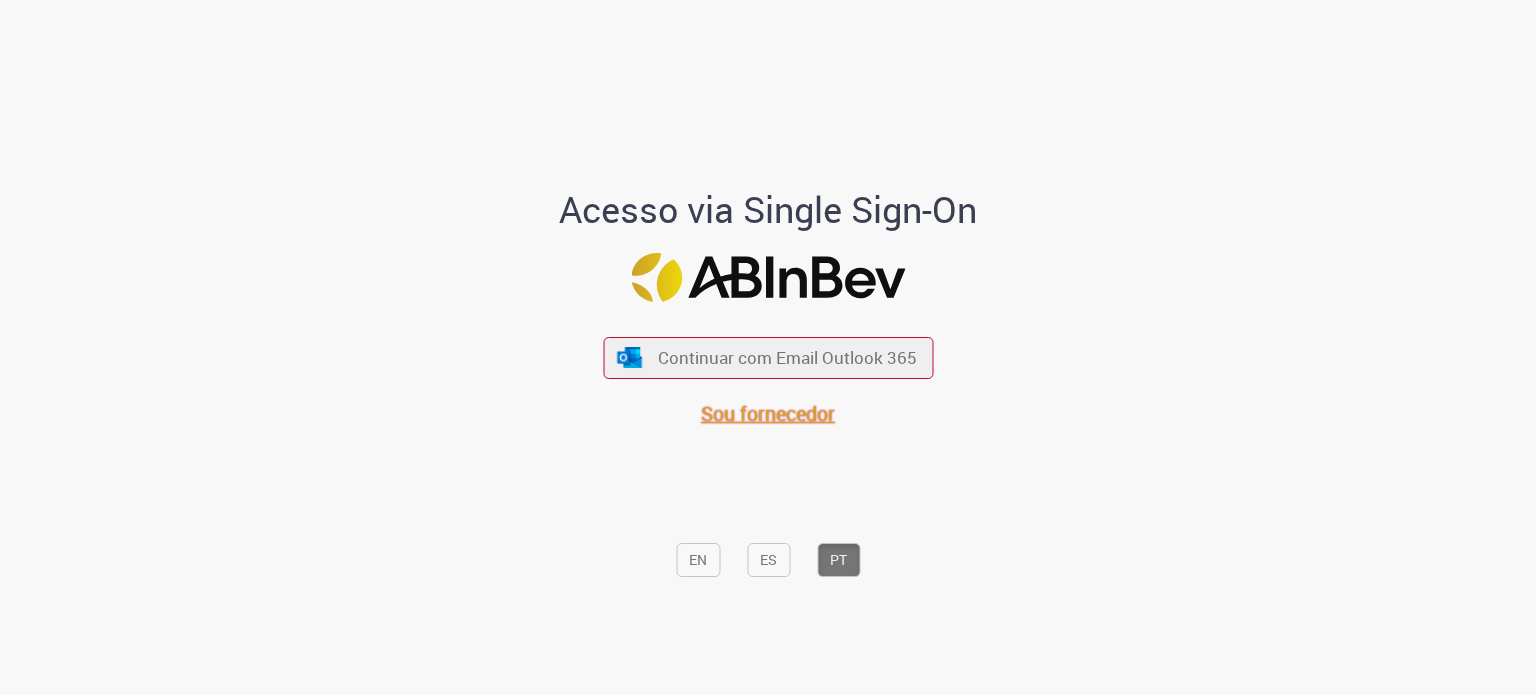 click on "Sou fornecedor" at bounding box center [768, 413] 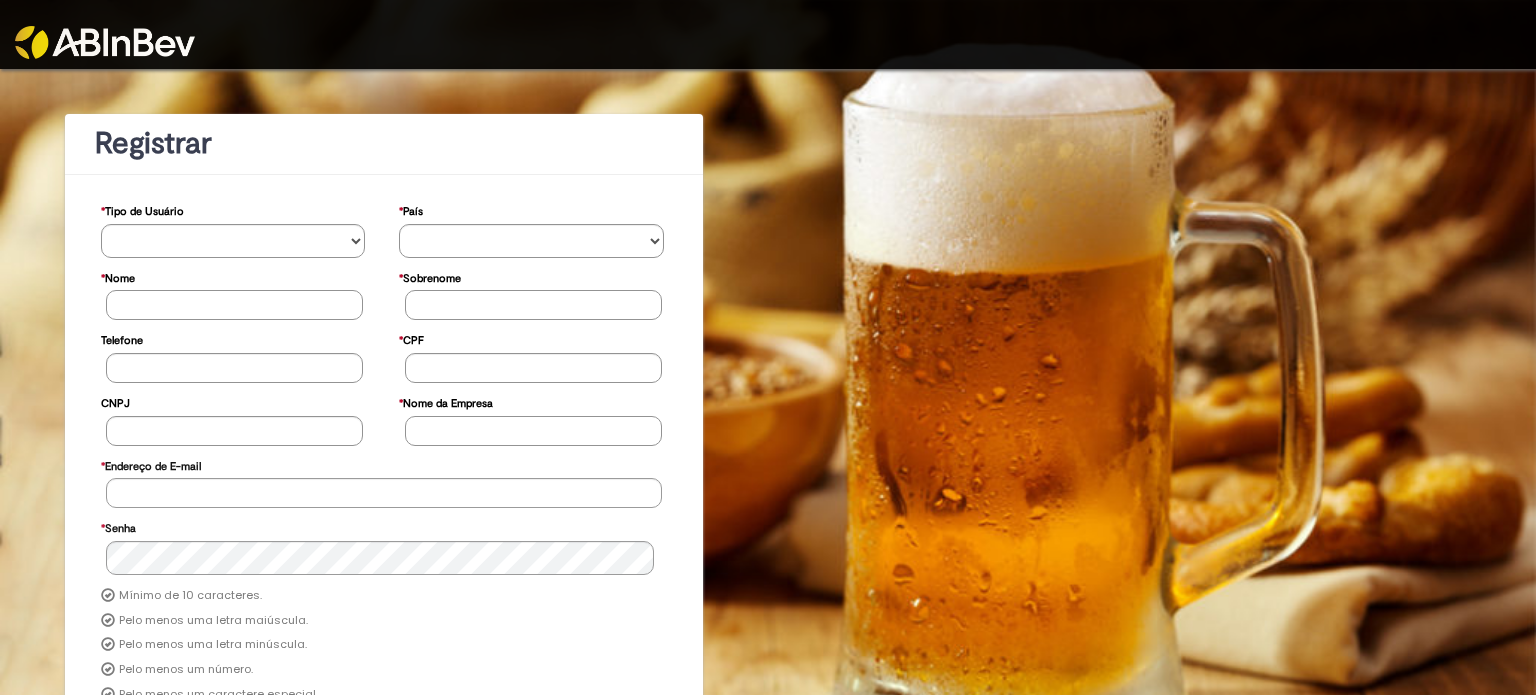 scroll, scrollTop: 0, scrollLeft: 0, axis: both 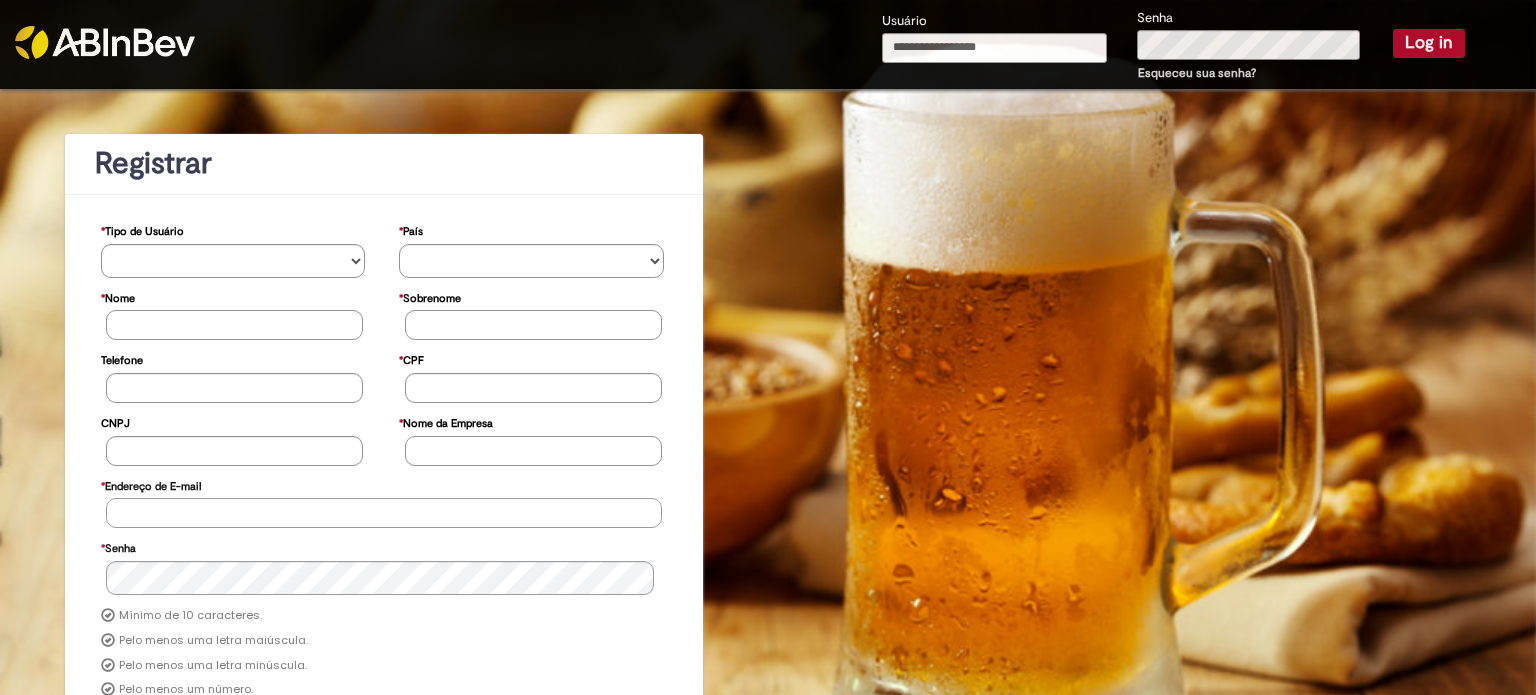 type on "**********" 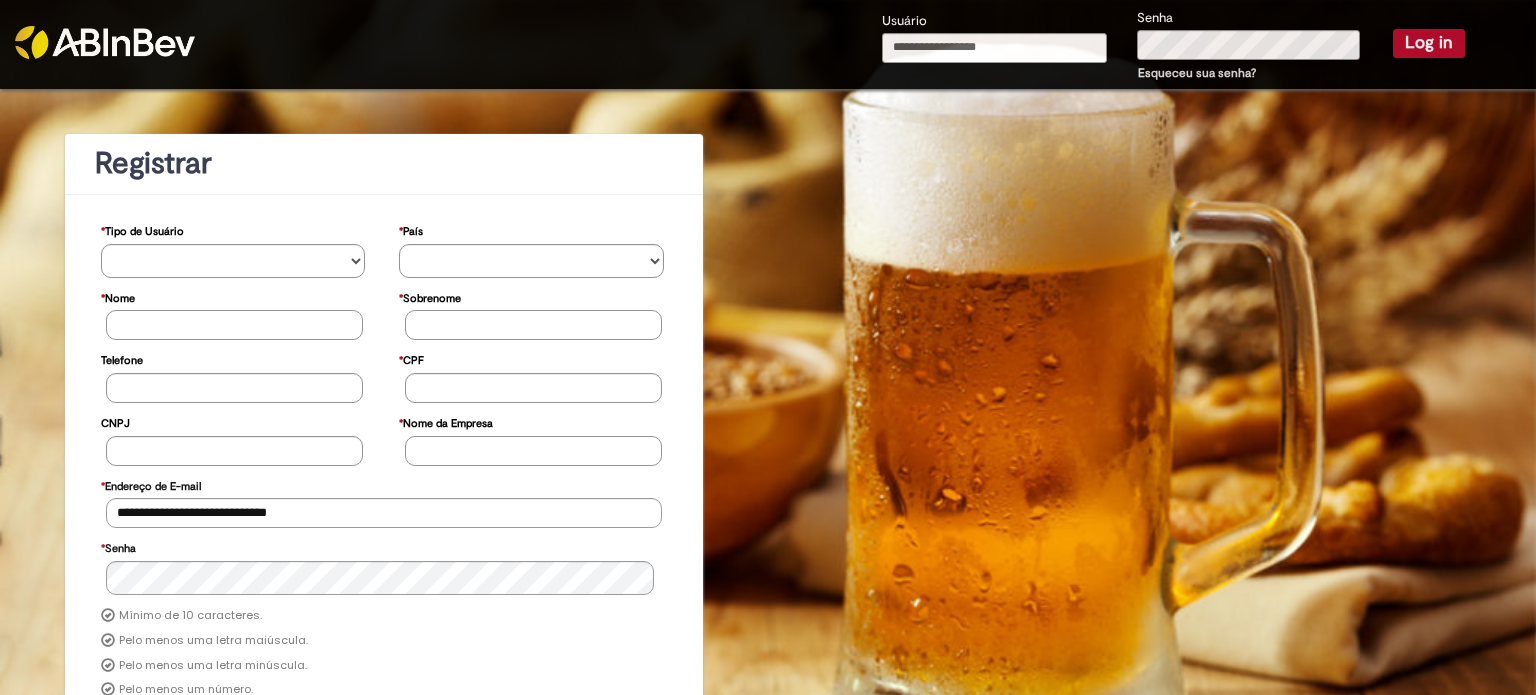 type on "**********" 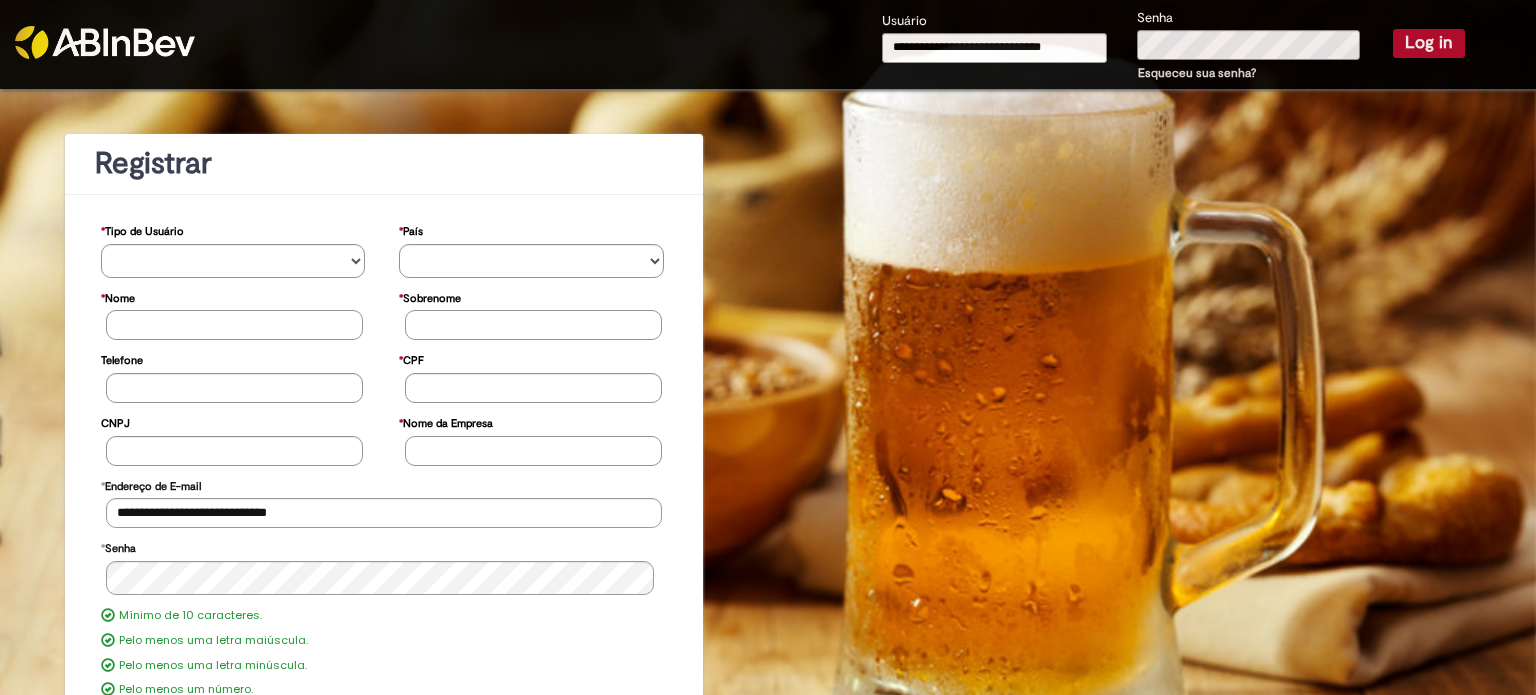 click on "Log in" at bounding box center (1429, 43) 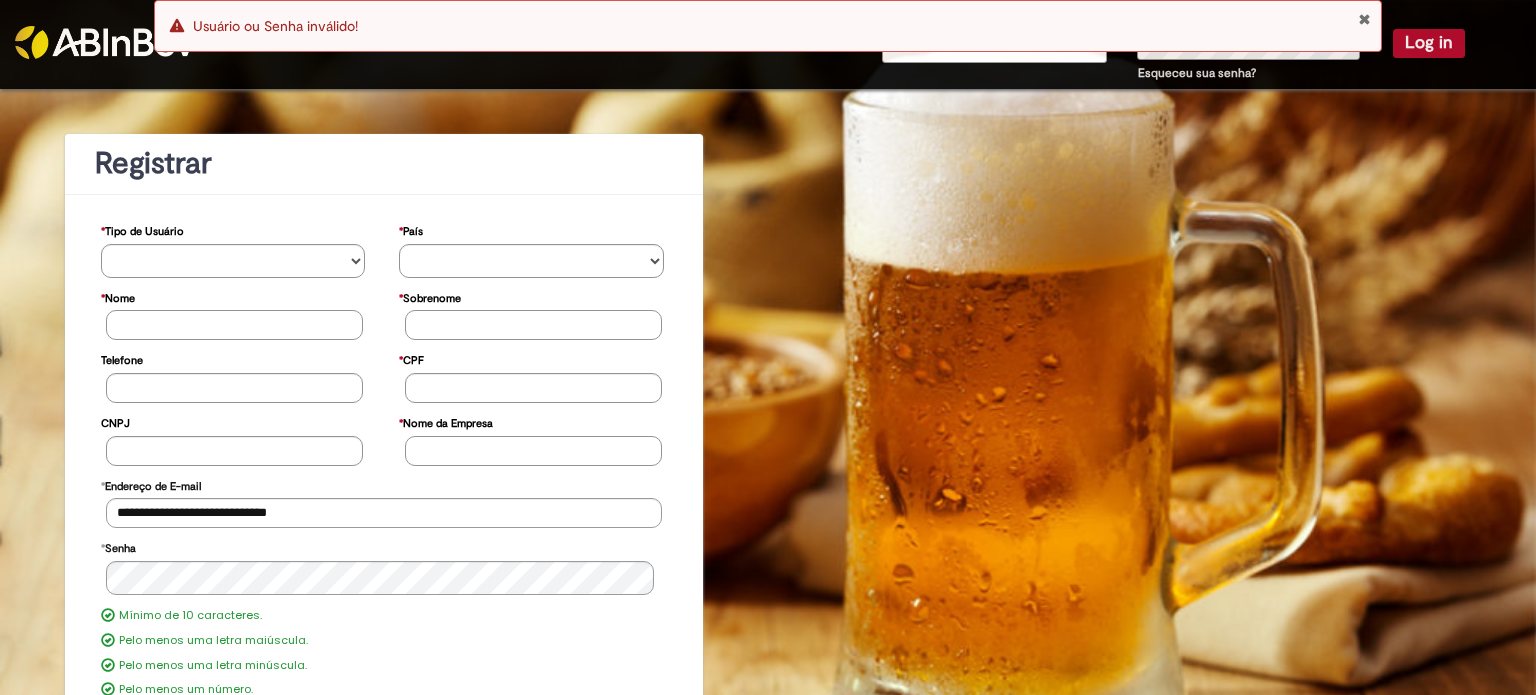 drag, startPoint x: 1364, startPoint y: 27, endPoint x: 1270, endPoint y: 70, distance: 103.36827 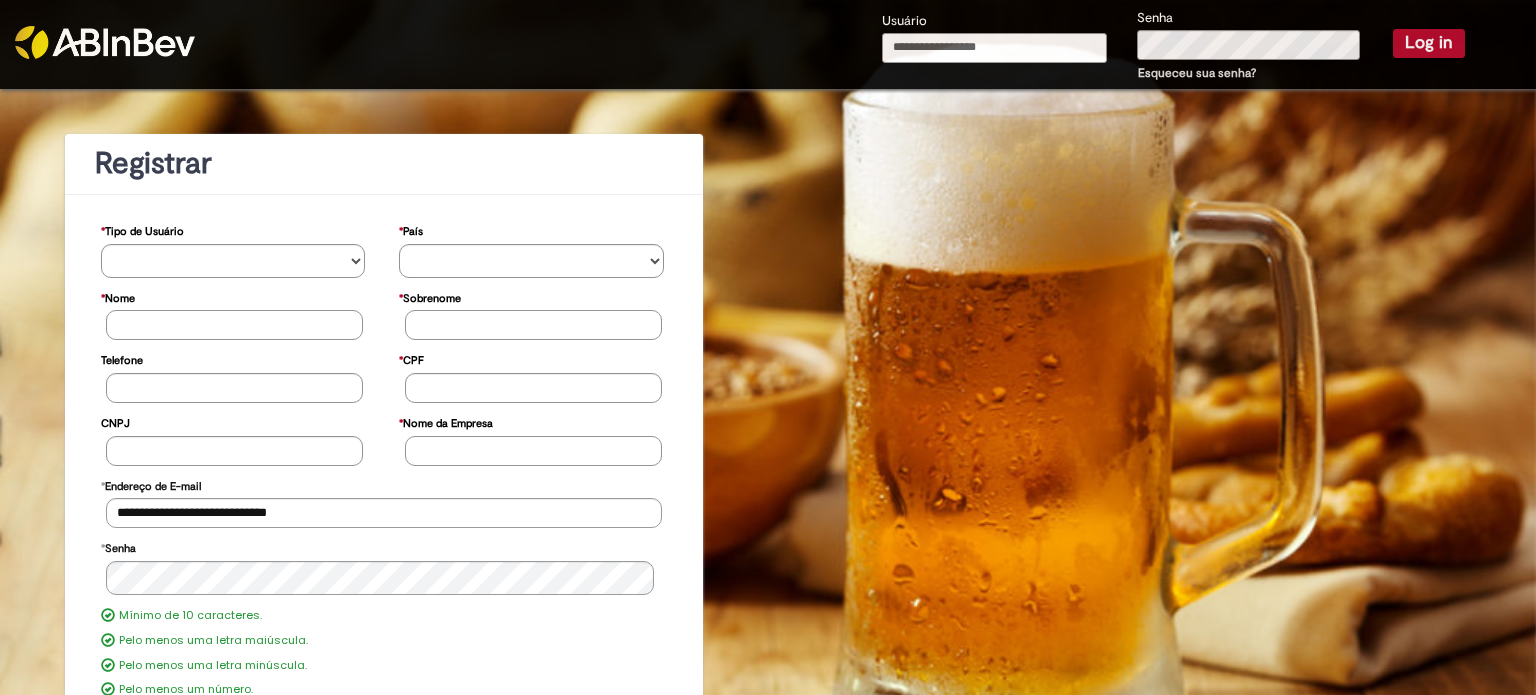 click on "Usuário" at bounding box center [995, 48] 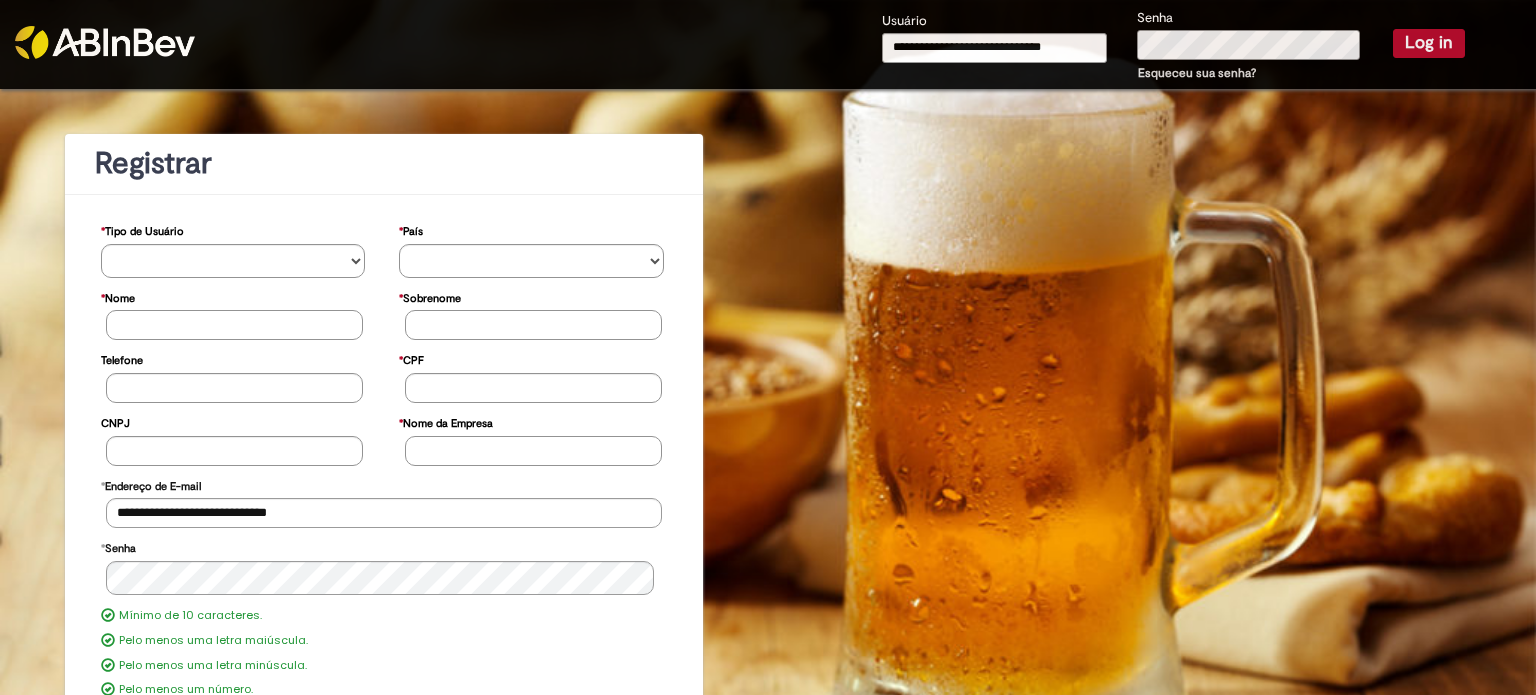 click on "**********" at bounding box center [1173, 46] 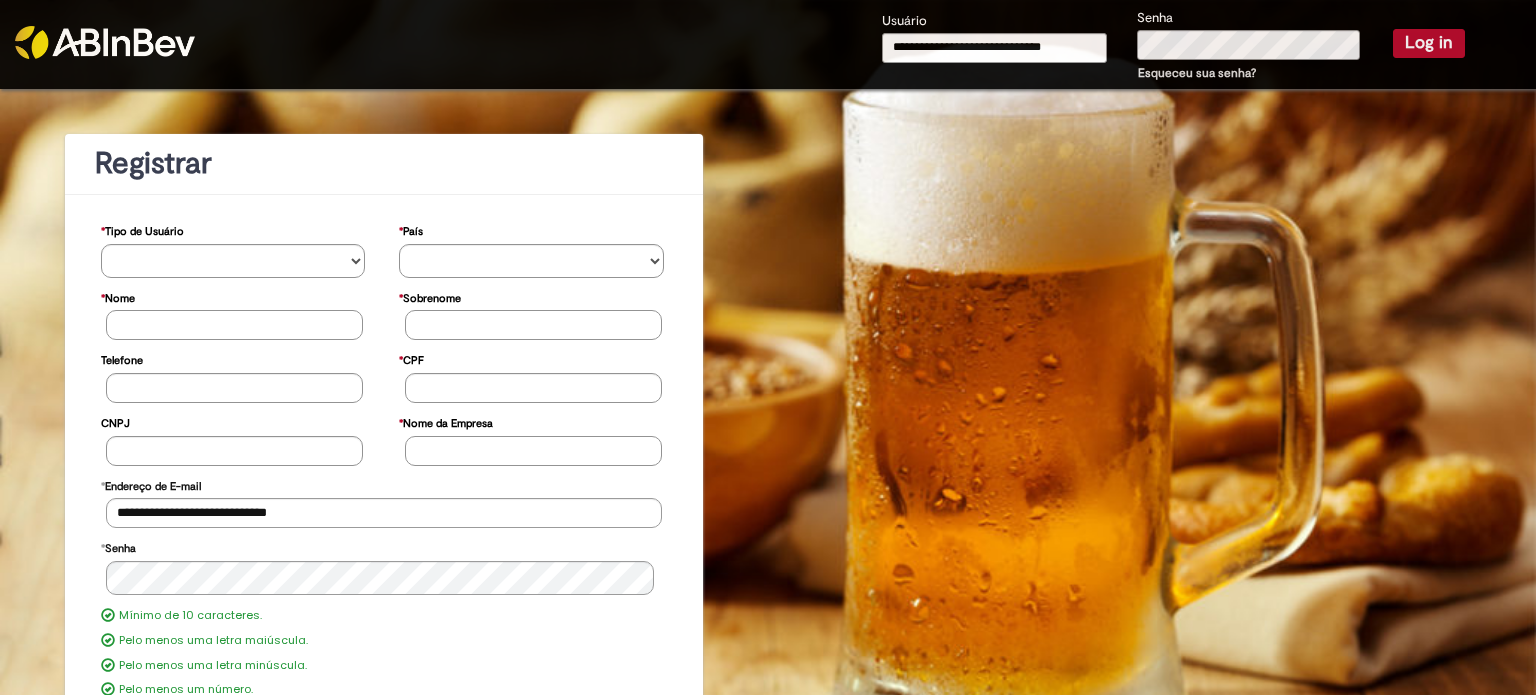 click on "Log in" at bounding box center [1429, 43] 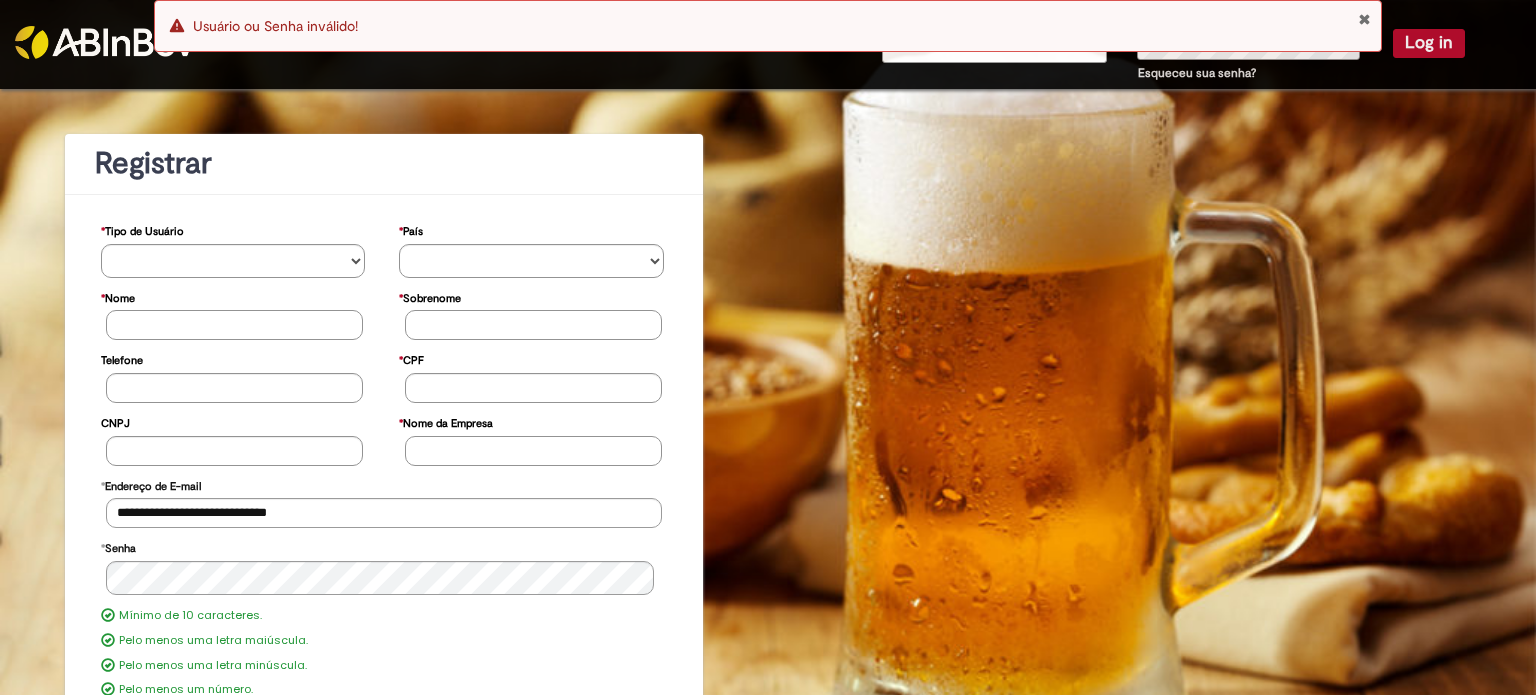 click on "Error 			 Usuário ou Senha inválido!" at bounding box center (768, 26) 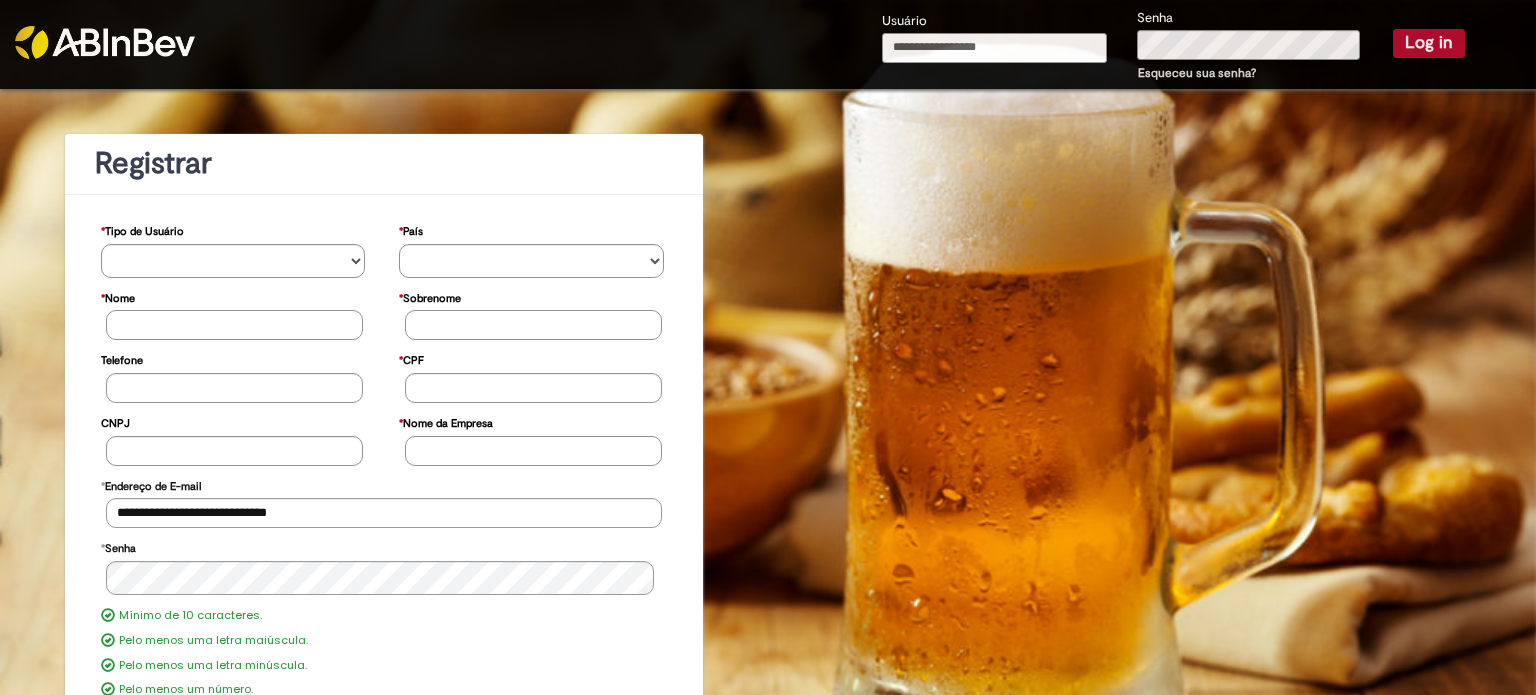 click on "Usuário" at bounding box center [995, 48] 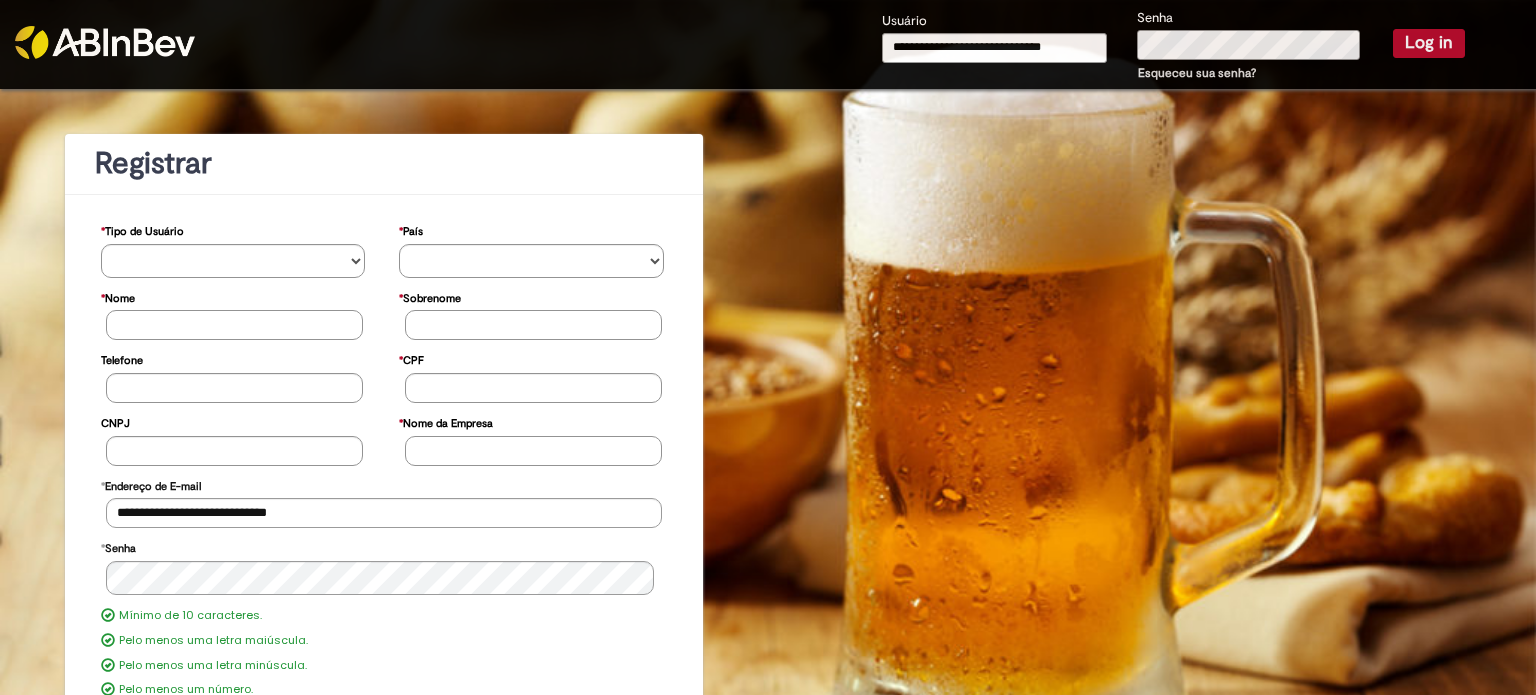 click on "Senha       Esqueceu sua senha?" at bounding box center [1250, 46] 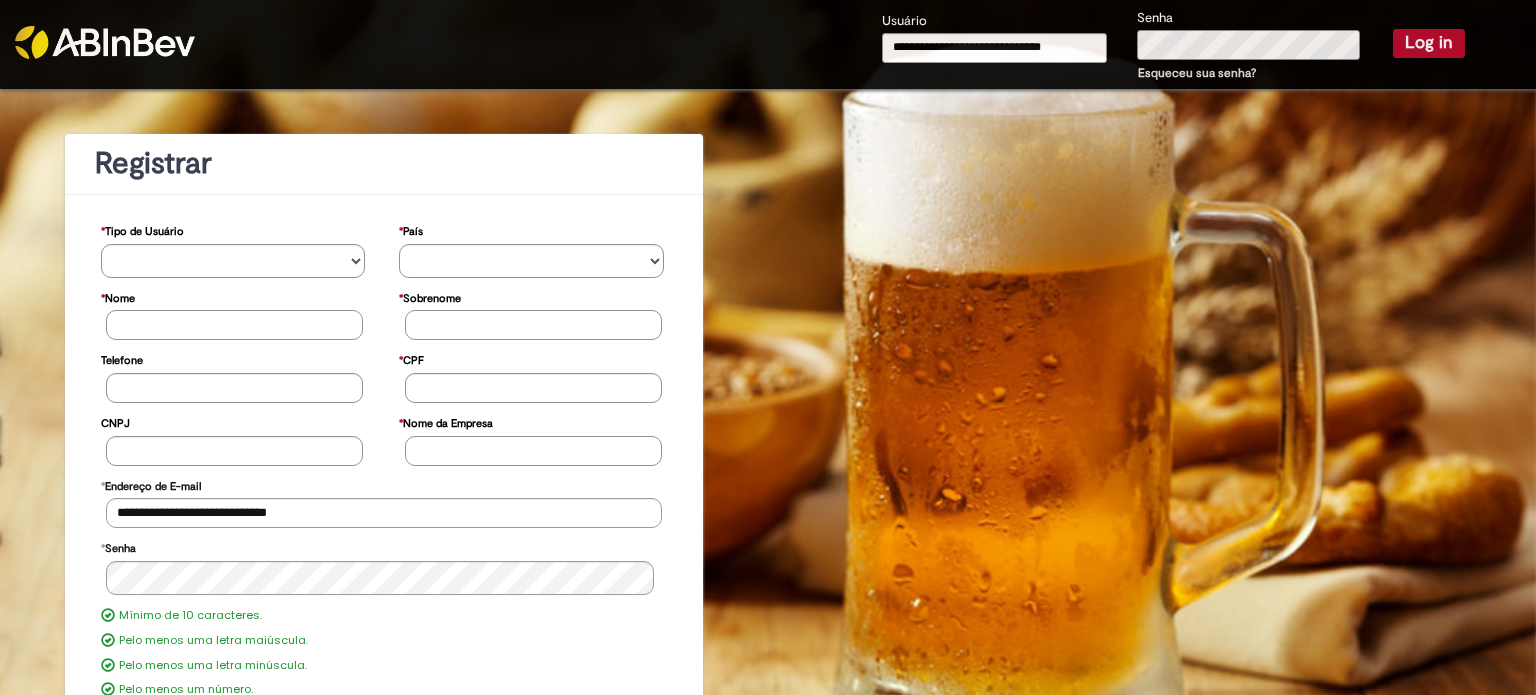 click on "**********" at bounding box center (1173, 46) 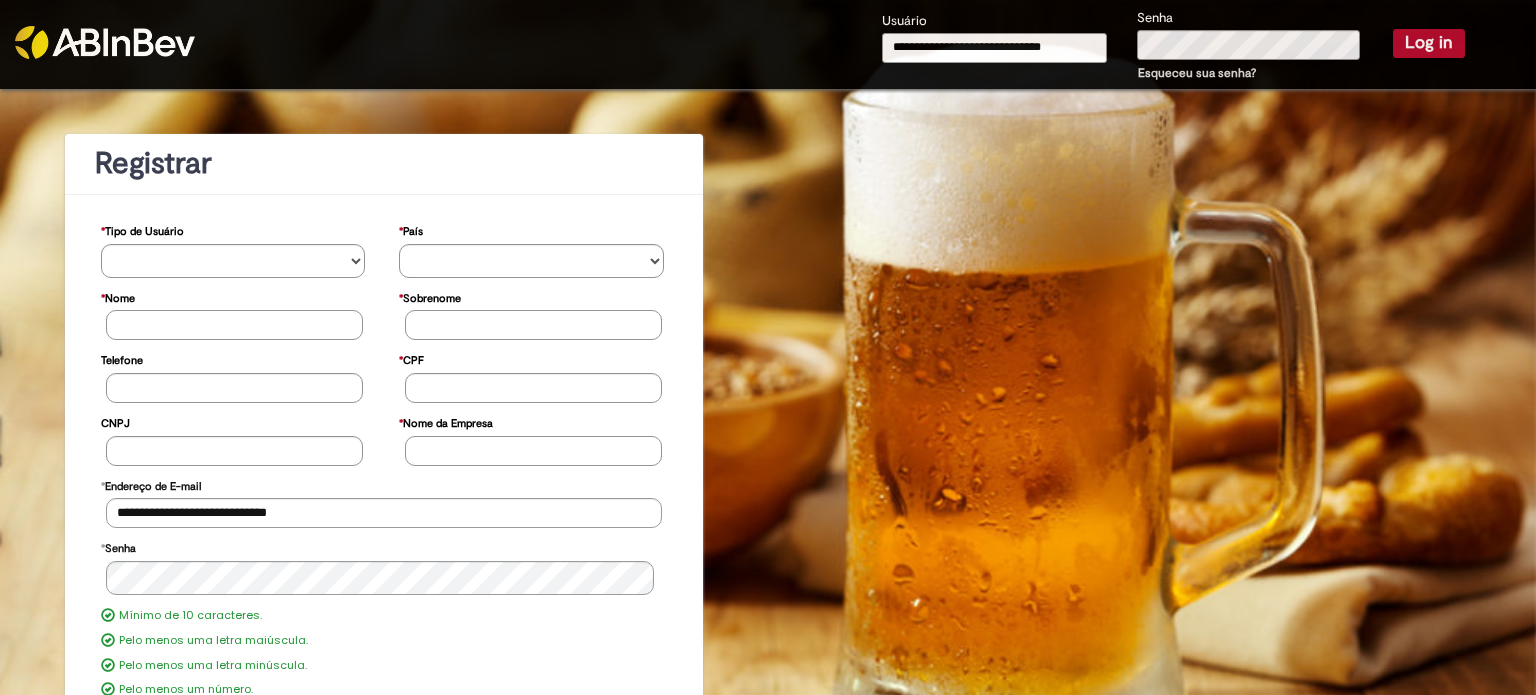 click on "**********" at bounding box center [995, 48] 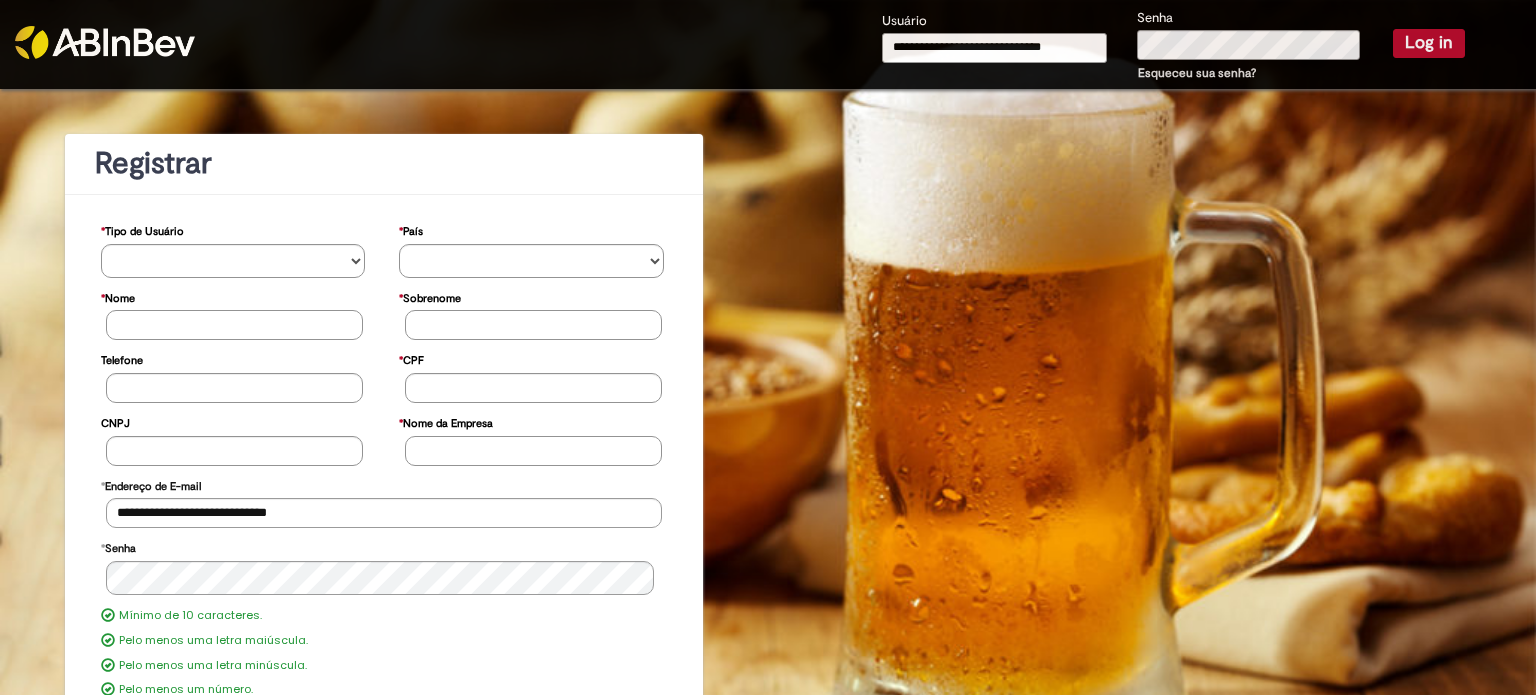 drag, startPoint x: 1076, startPoint y: 51, endPoint x: 636, endPoint y: 78, distance: 440.82764 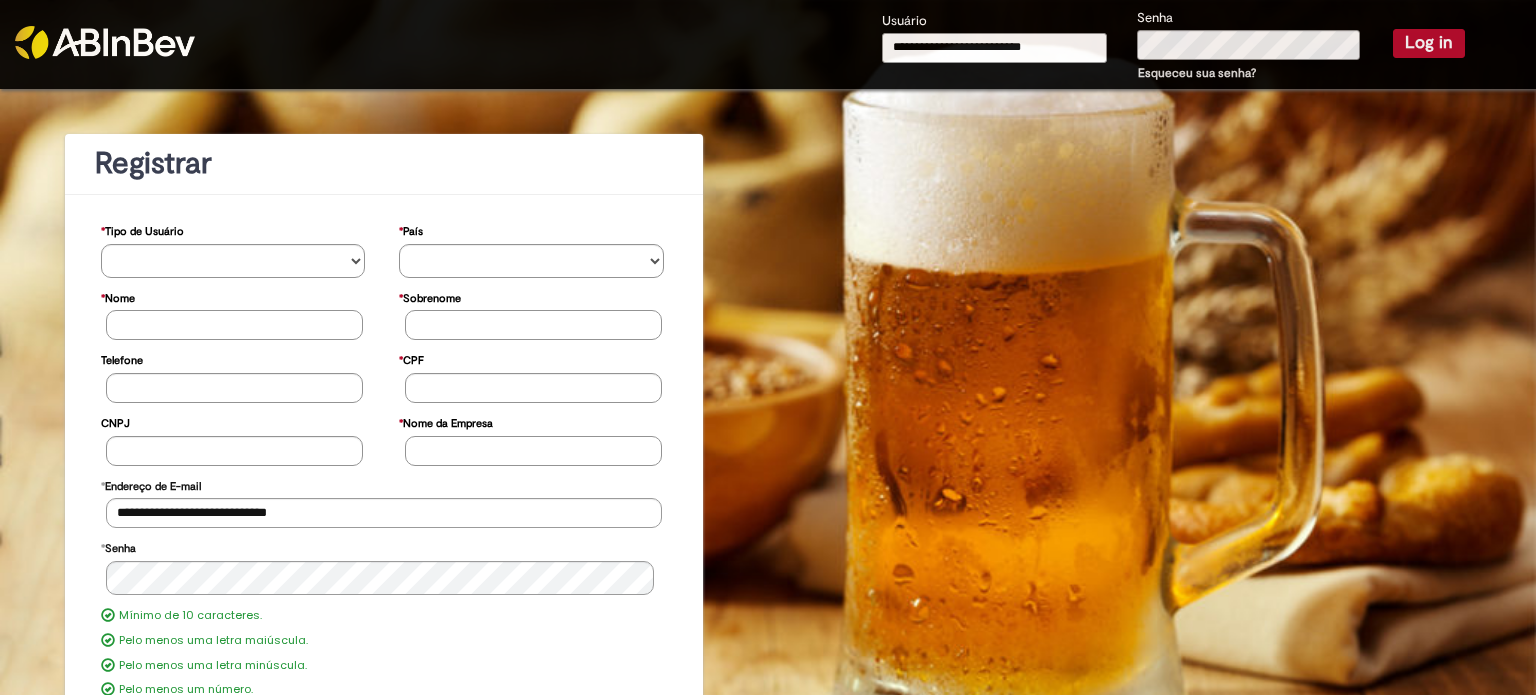 type on "**********" 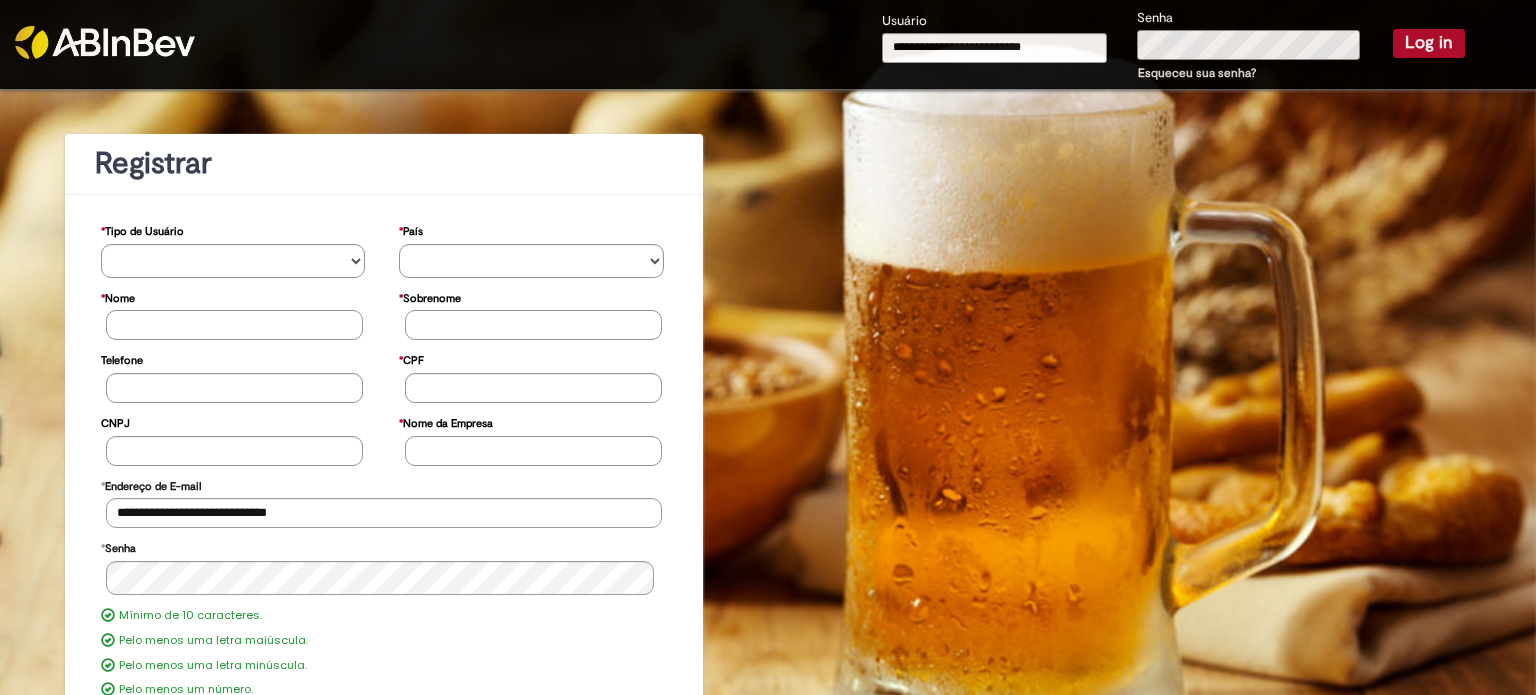 click on "**********" at bounding box center [1173, 46] 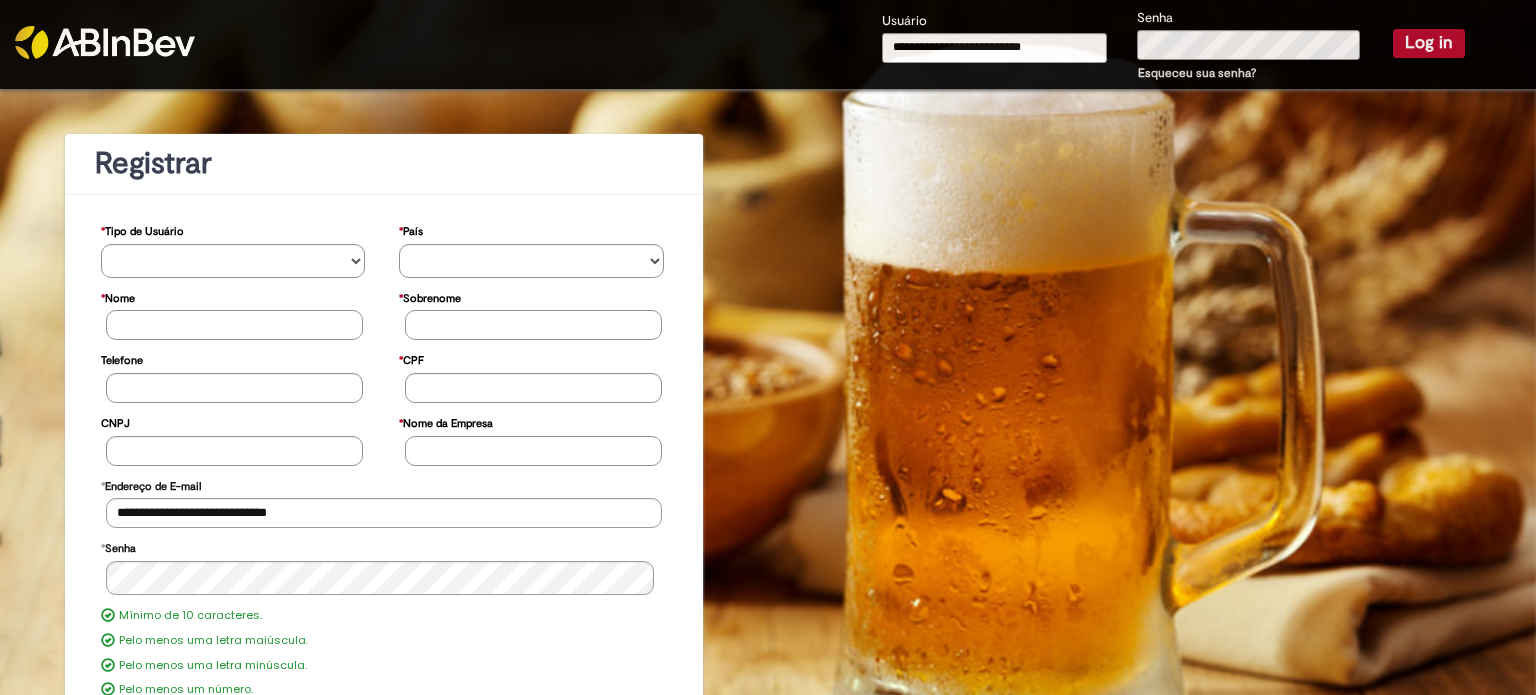 click on "Log in" at bounding box center [1429, 43] 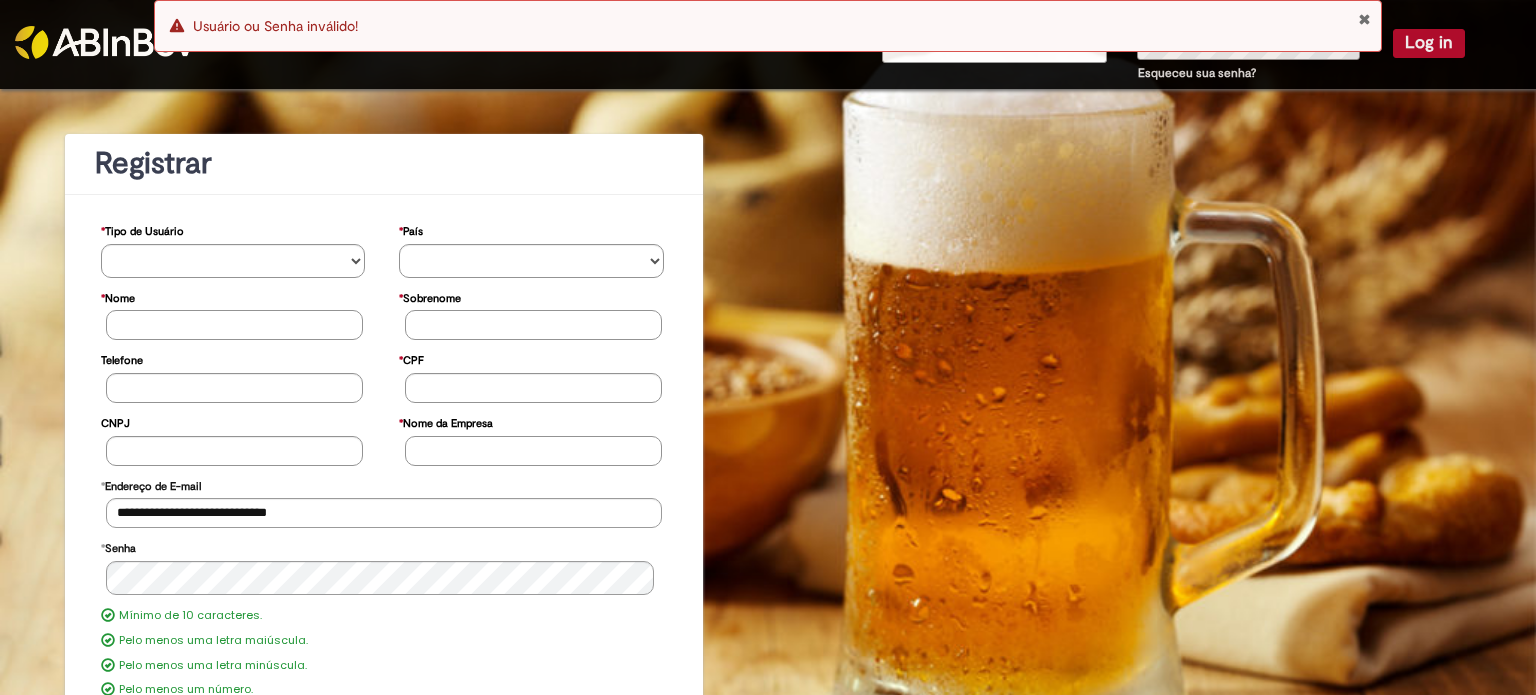click at bounding box center (1364, 19) 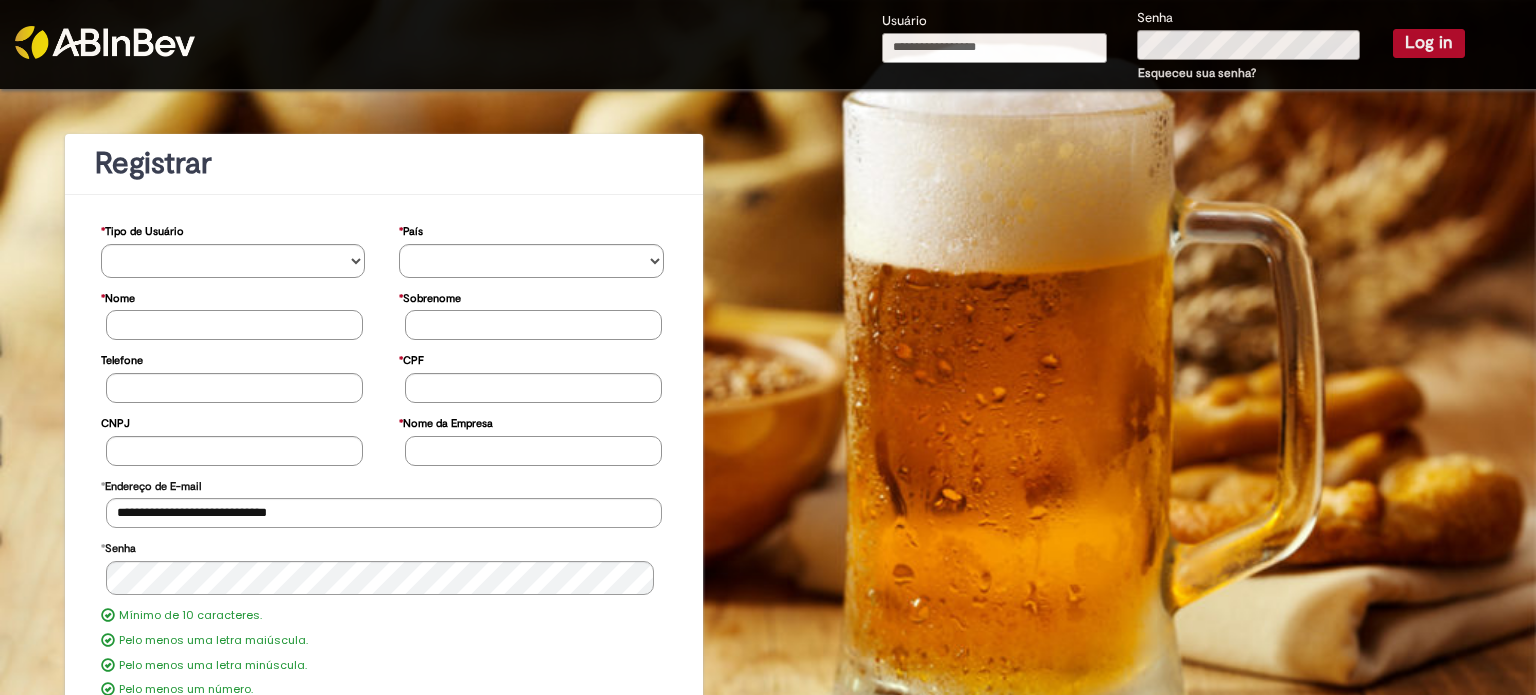 click on "Usuário" at bounding box center [995, 48] 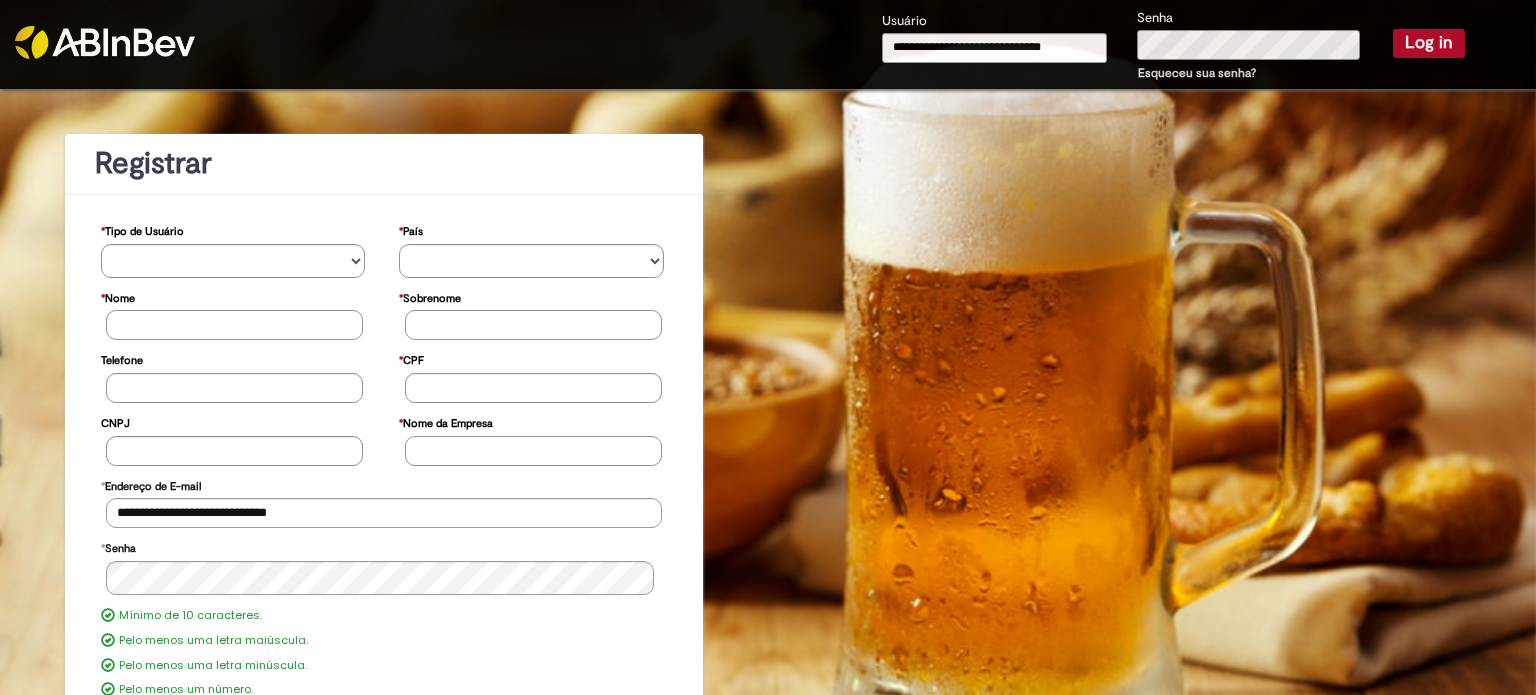 click on "**********" at bounding box center (1173, 46) 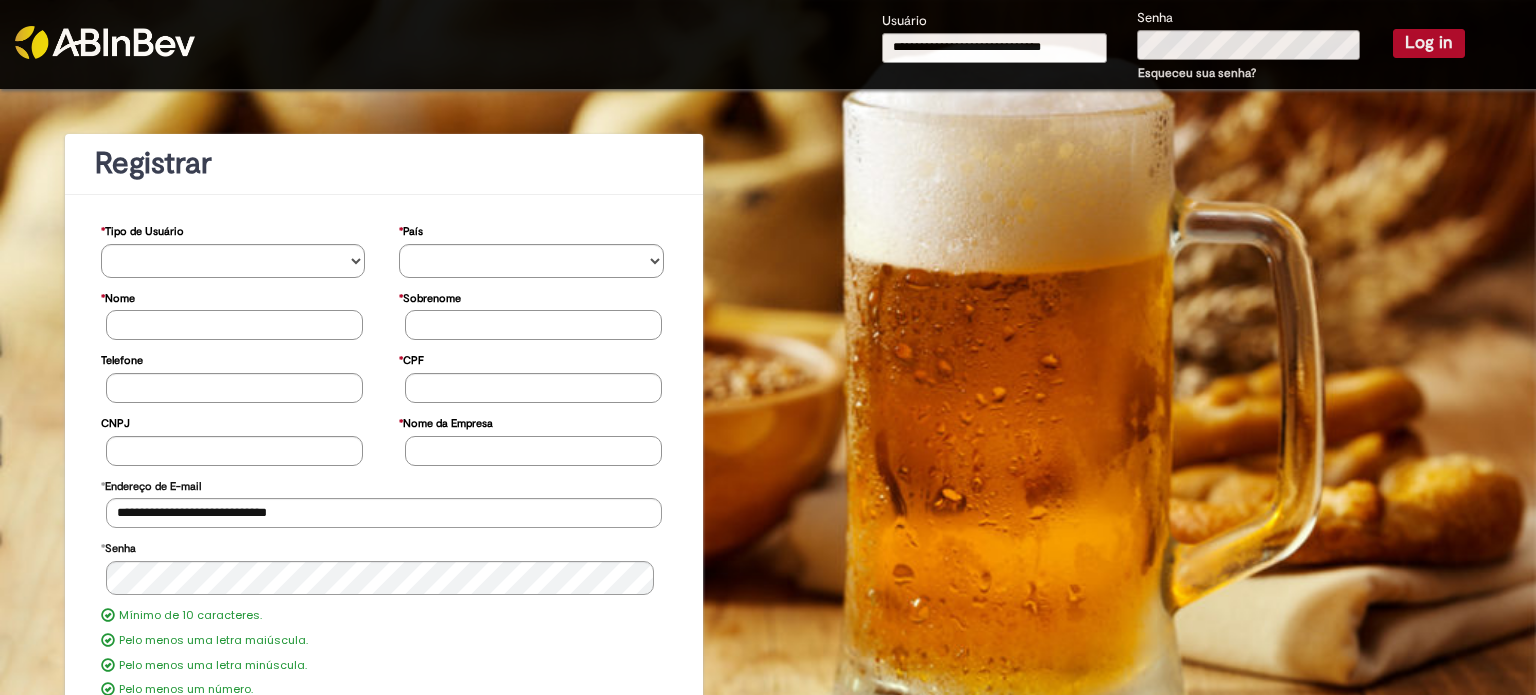 click on "Log in" at bounding box center (1429, 43) 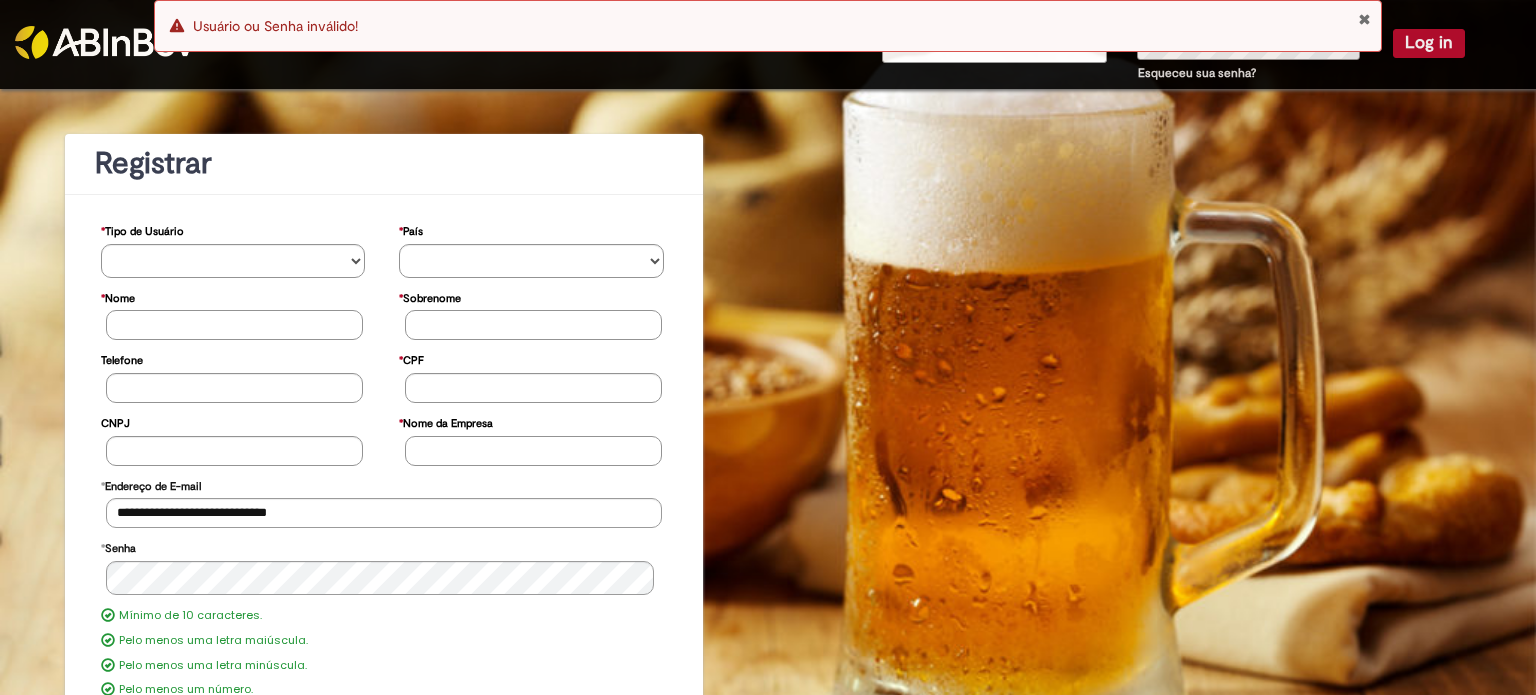 click at bounding box center (1364, 19) 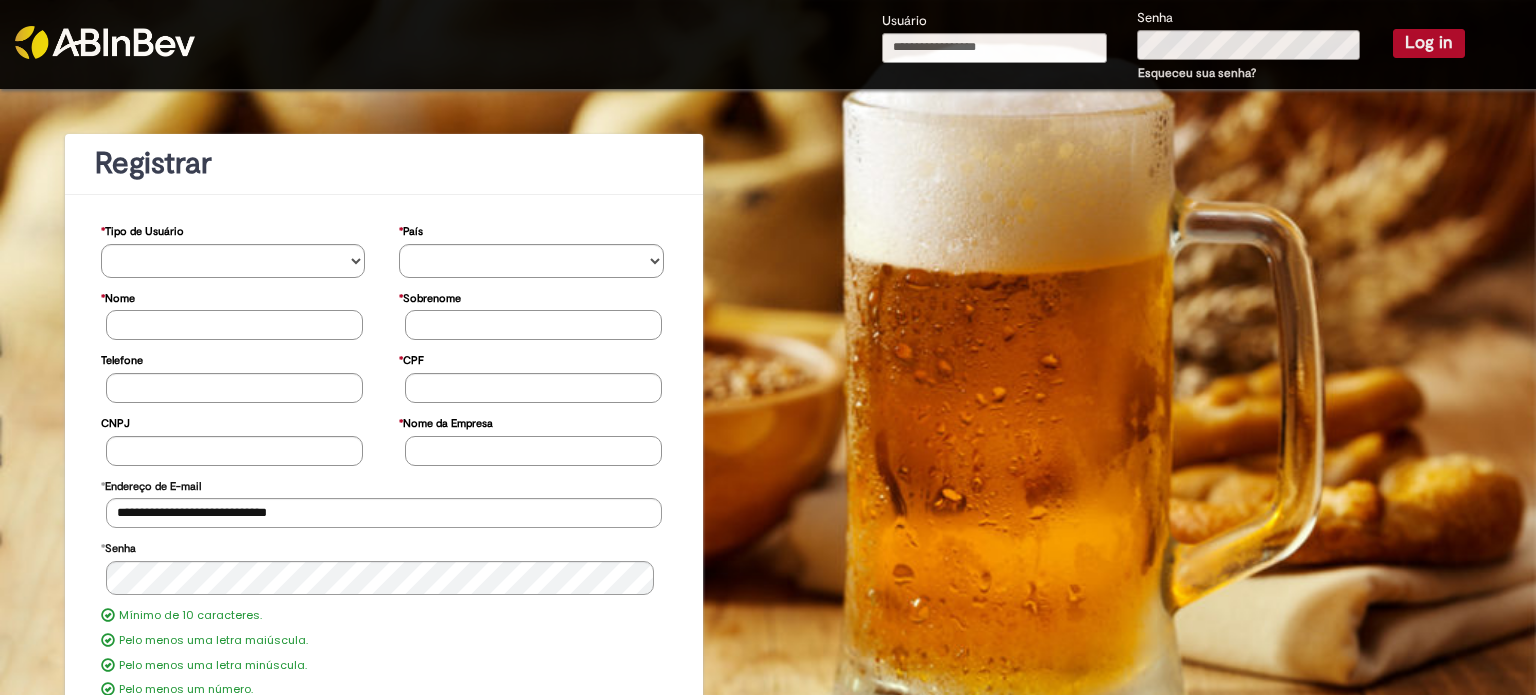 click on "Error 			 Usuário ou Senha inválido!" at bounding box center (768, 26) 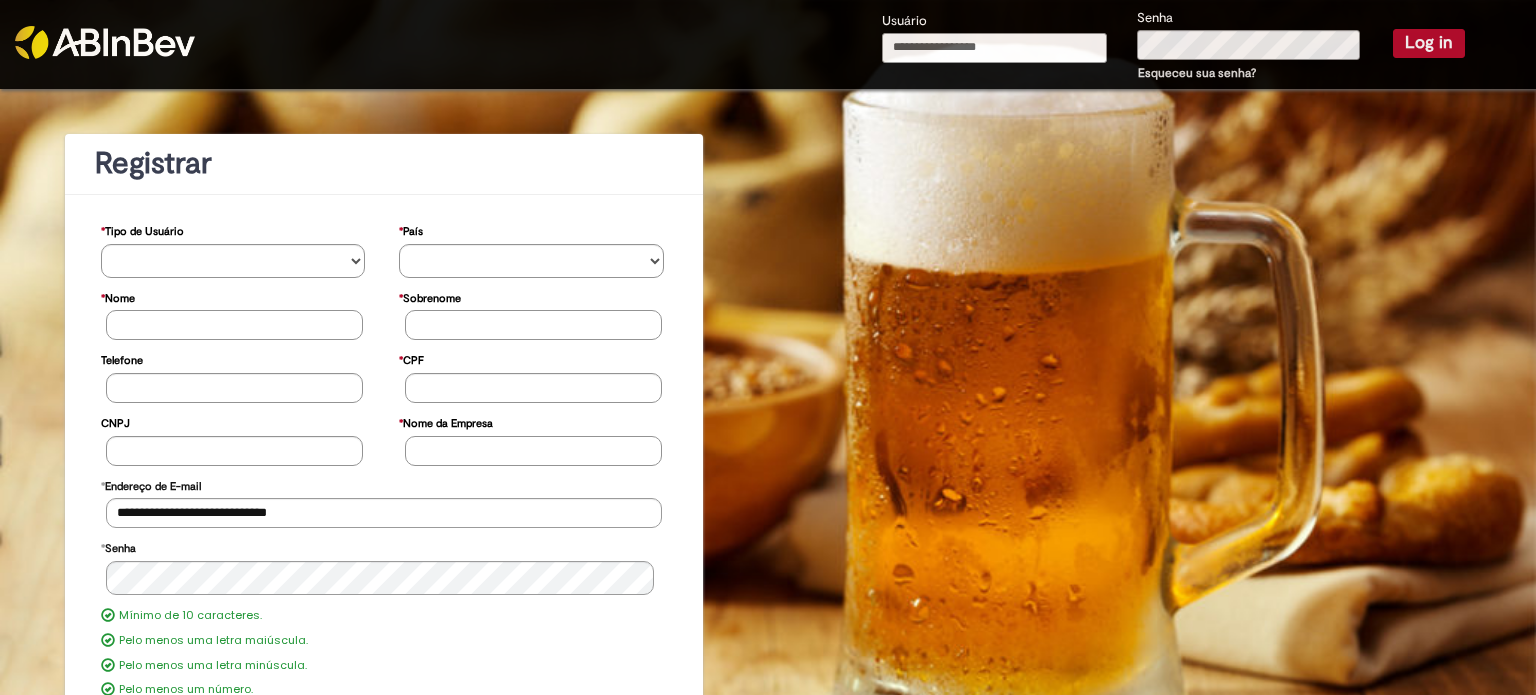 click on "Usuário" at bounding box center (995, 48) 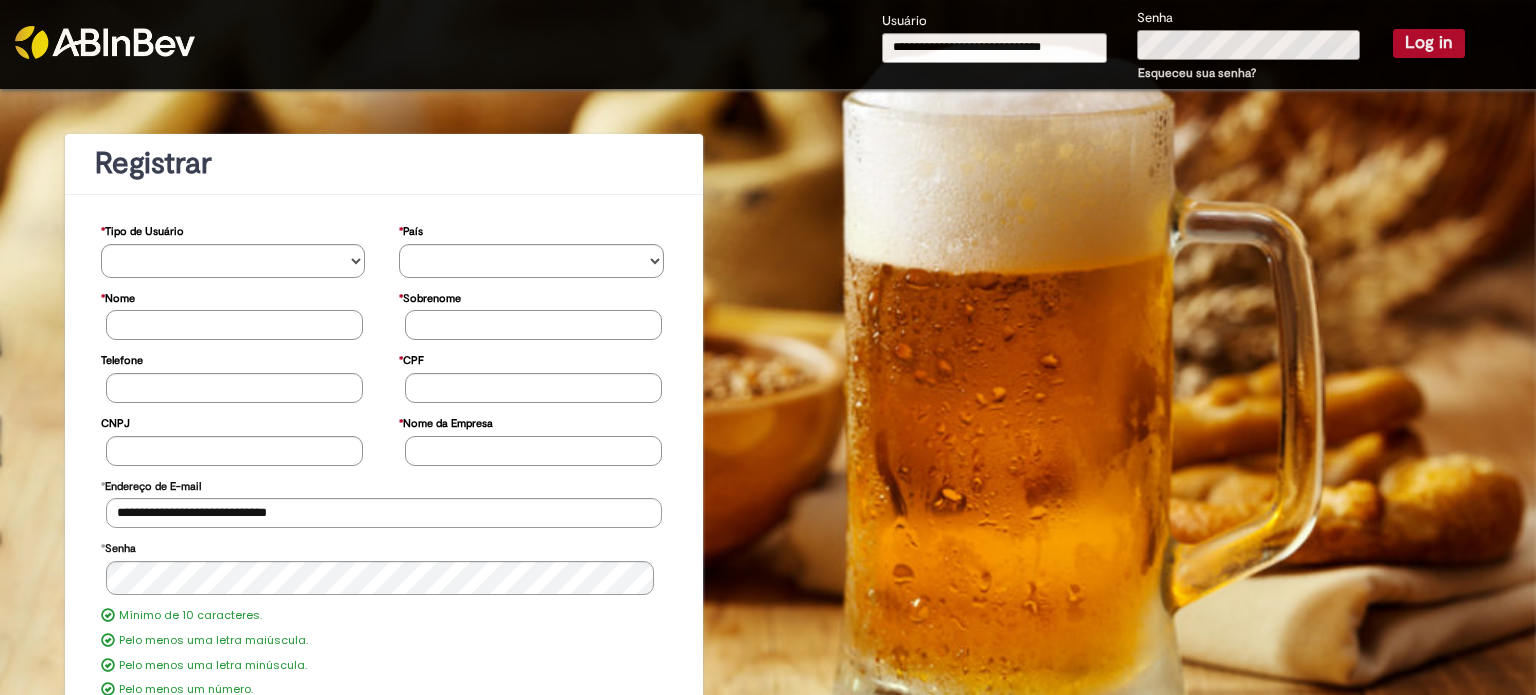 click on "Senha       Esqueceu sua senha?" at bounding box center (1250, 46) 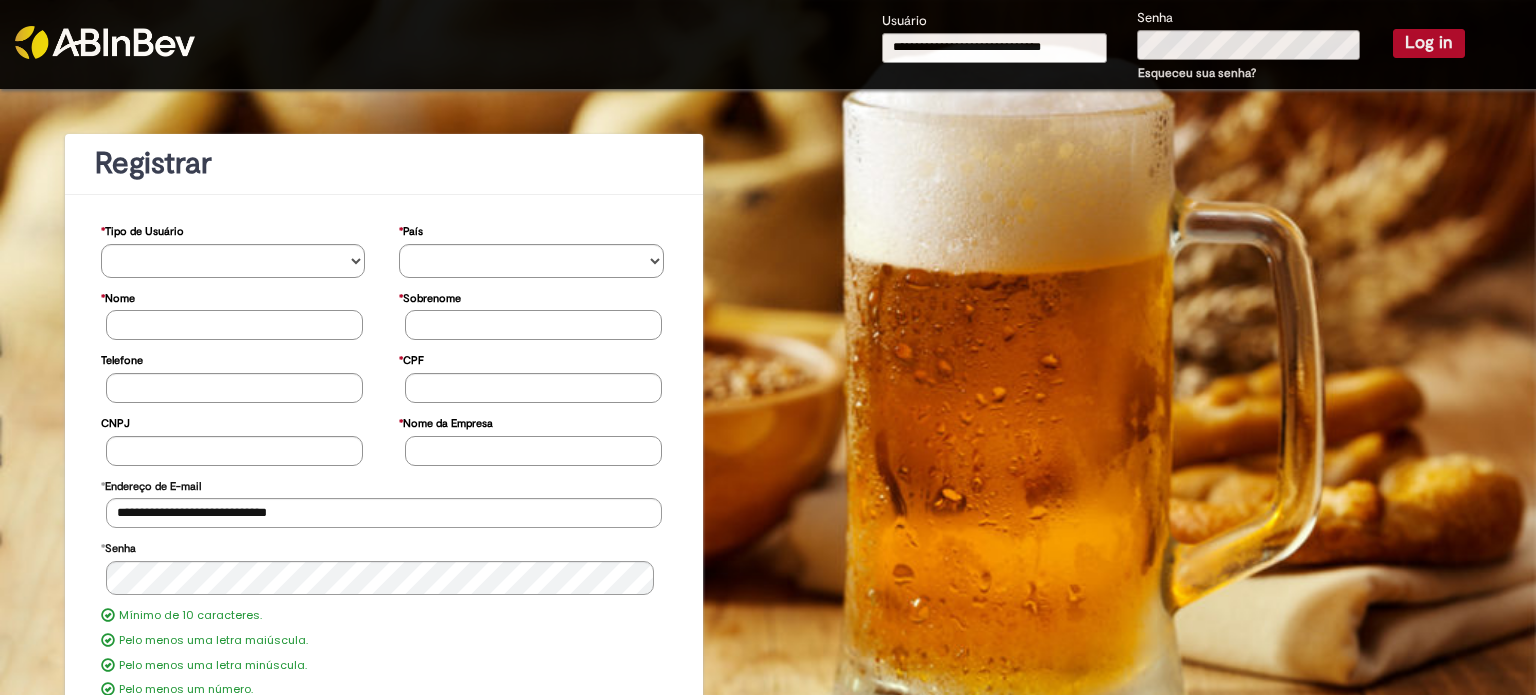 click on "Log in" at bounding box center [1429, 43] 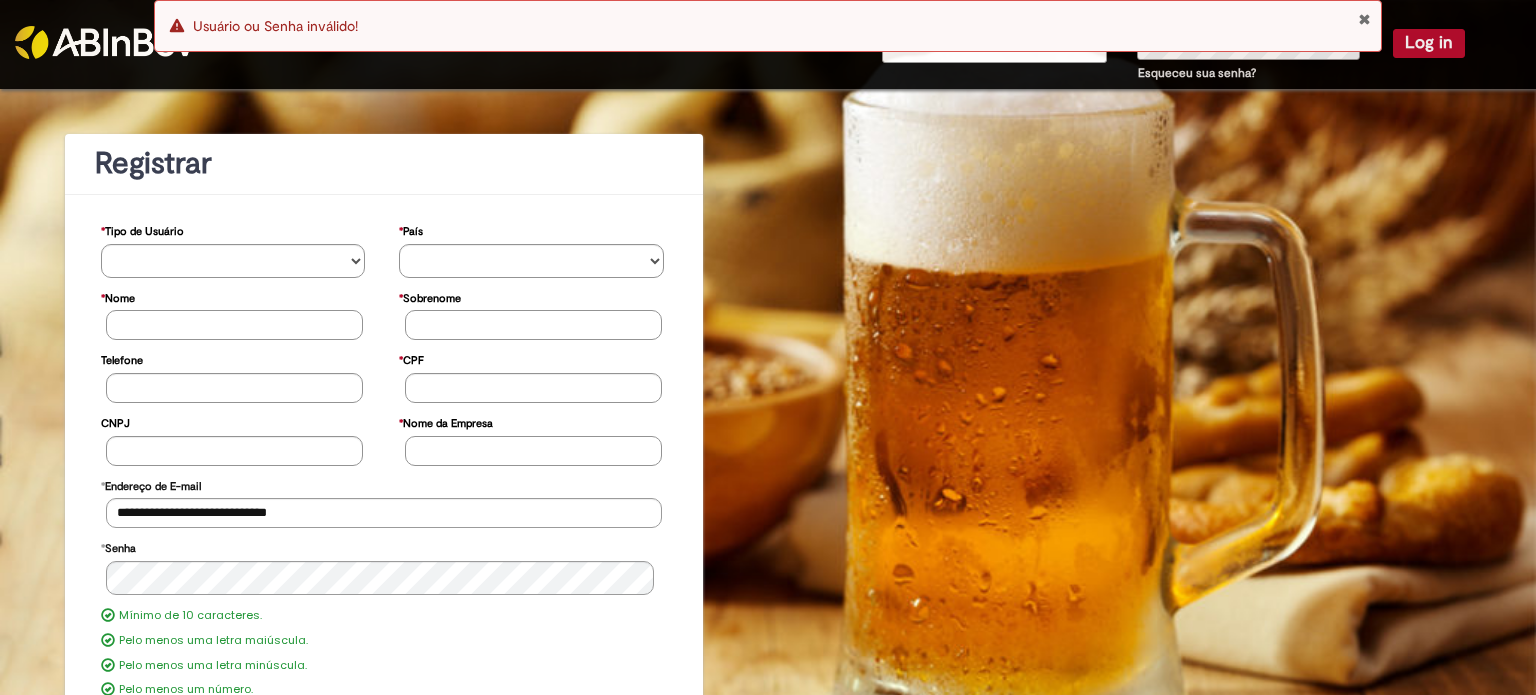 click at bounding box center [1364, 19] 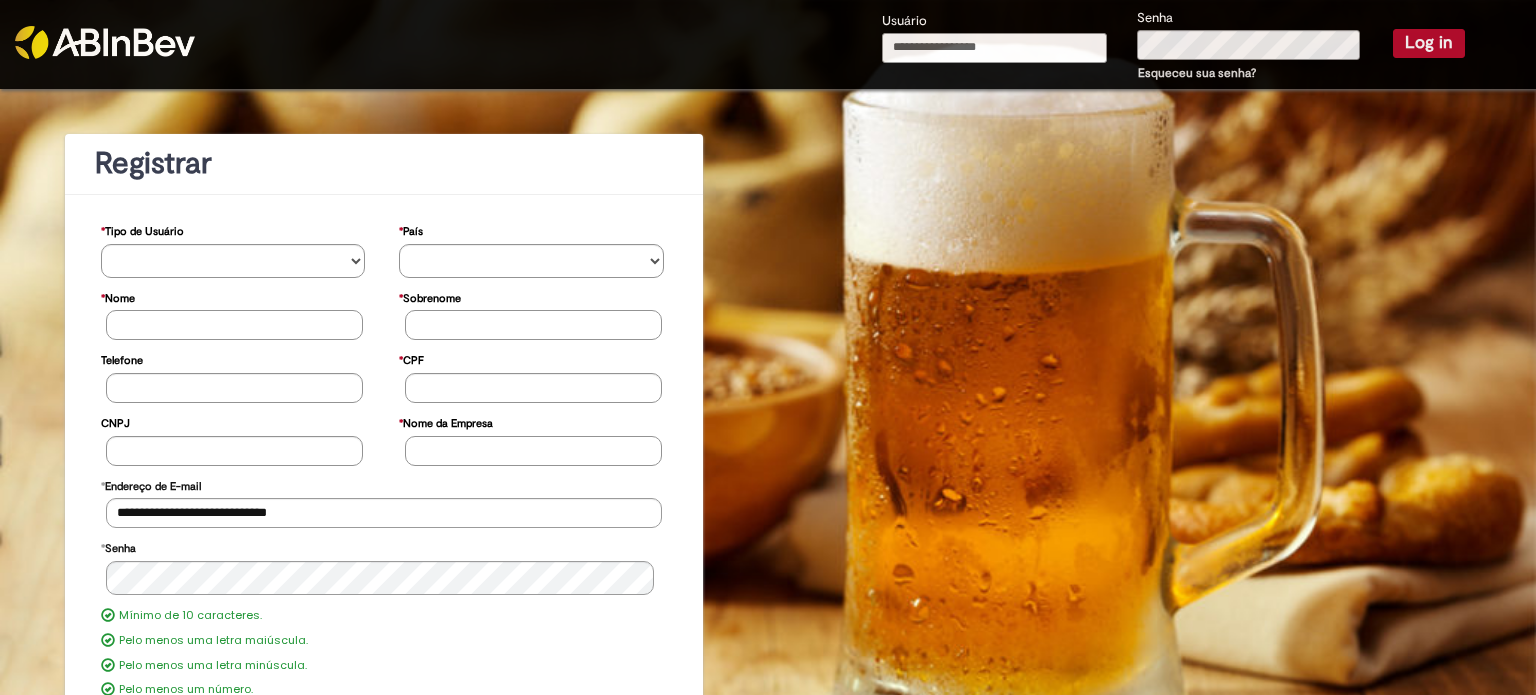 click on "Usuário" at bounding box center (995, 48) 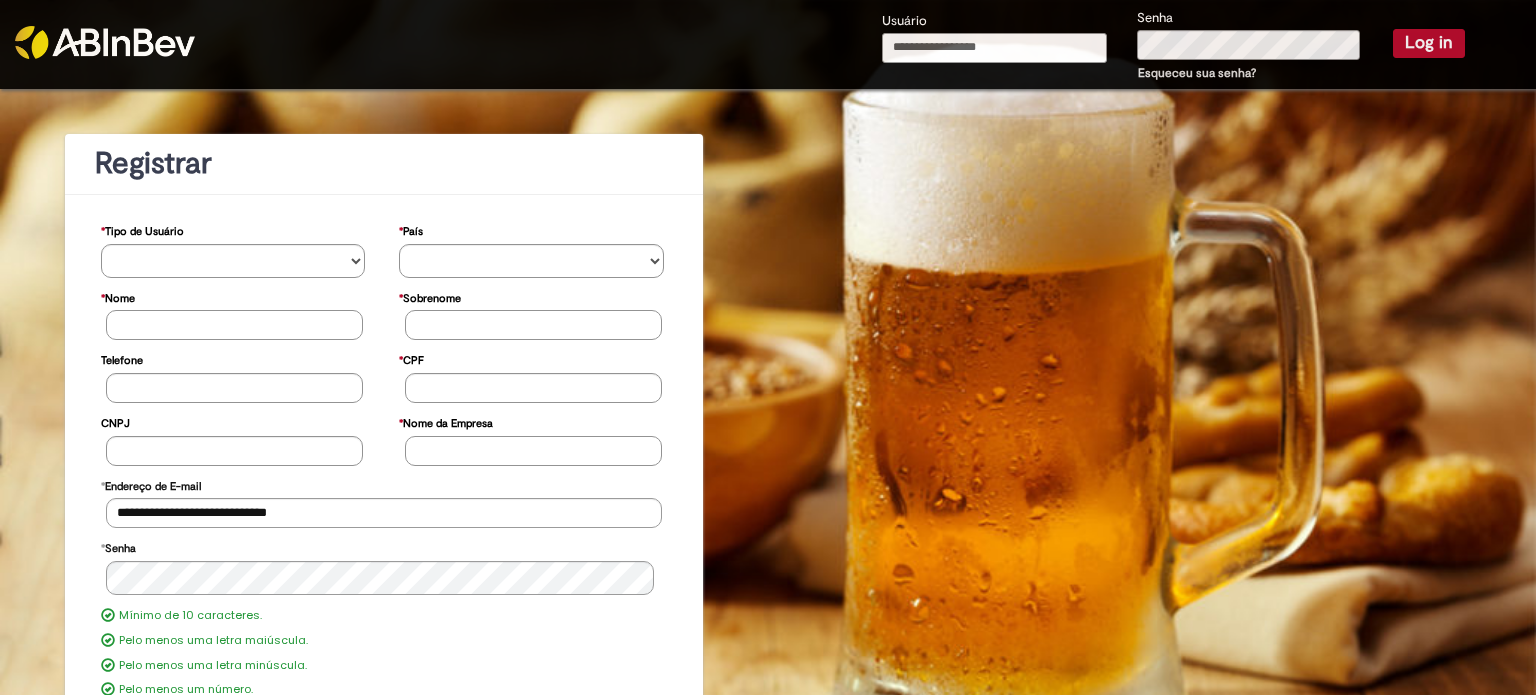 type on "**********" 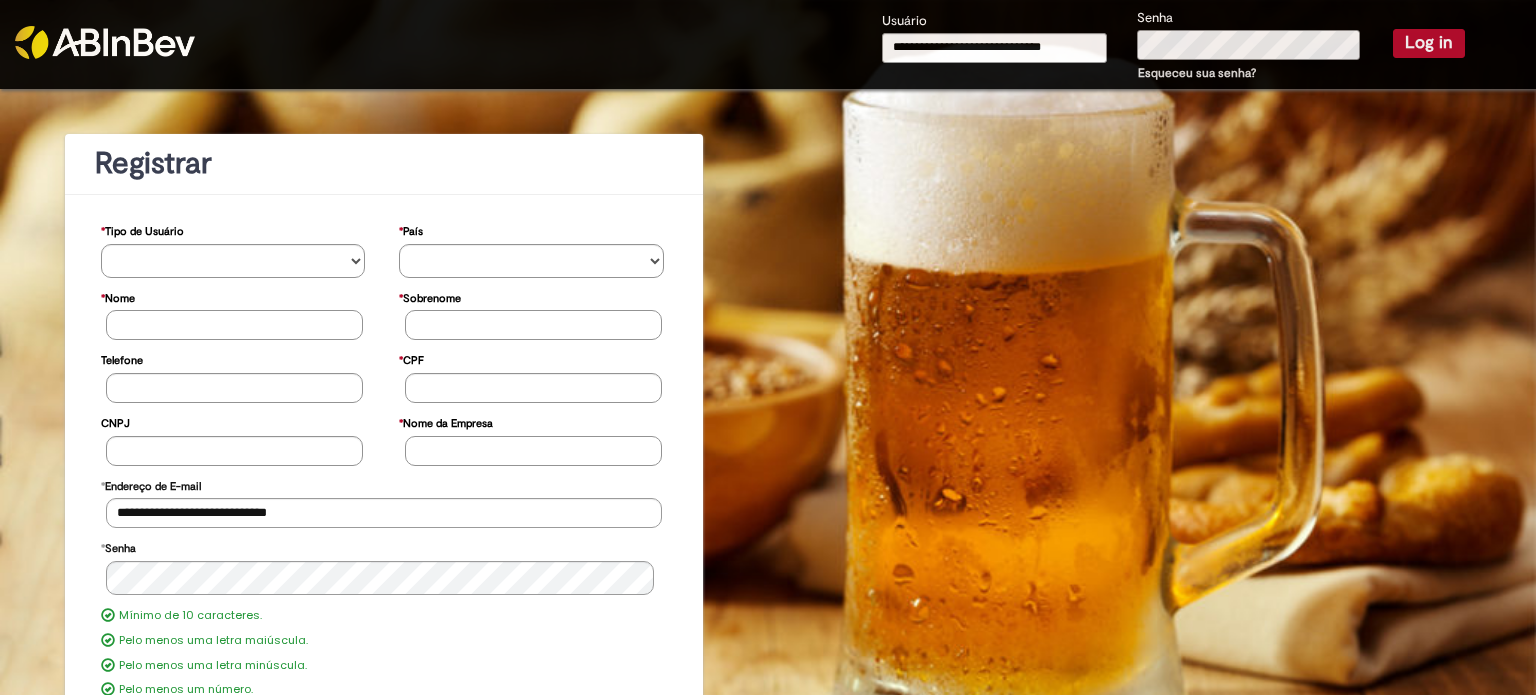 click on "**********" at bounding box center [1173, 46] 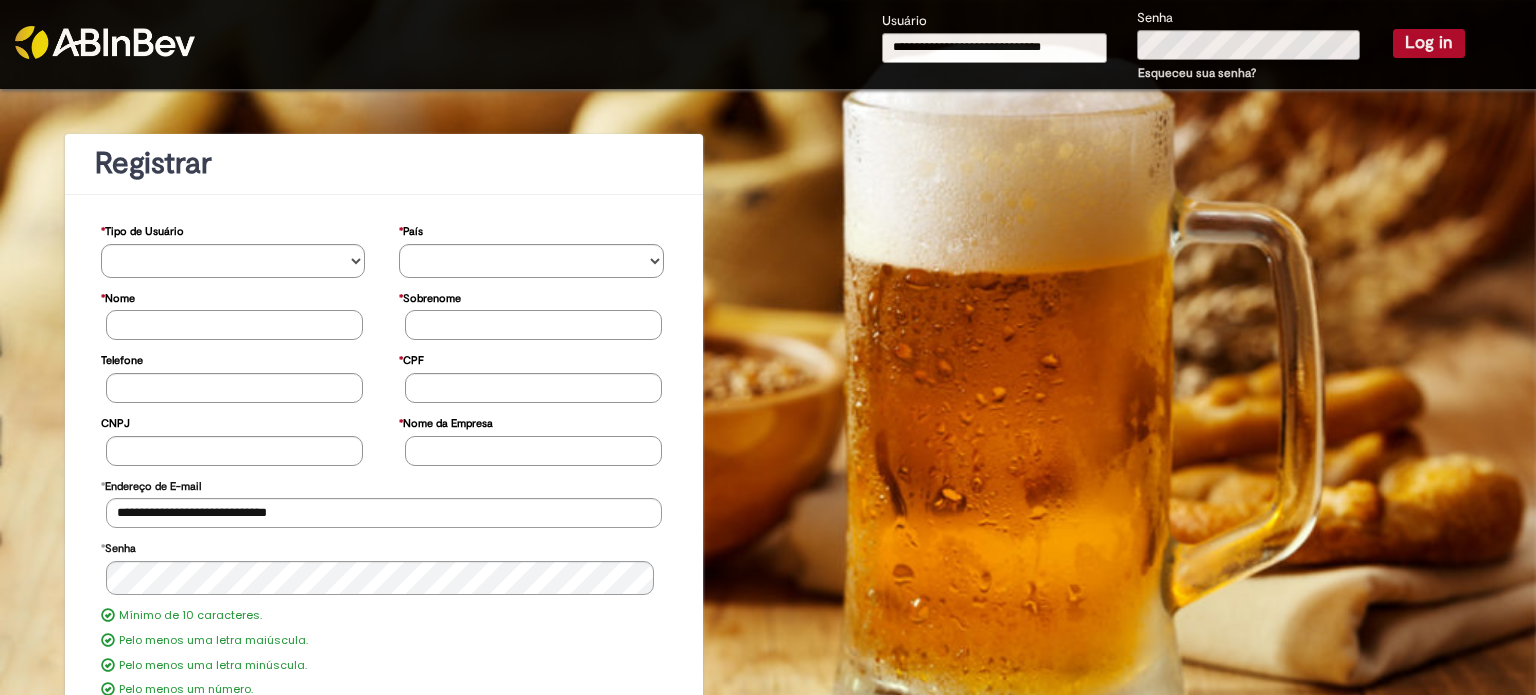 click on "Log in" at bounding box center (1429, 43) 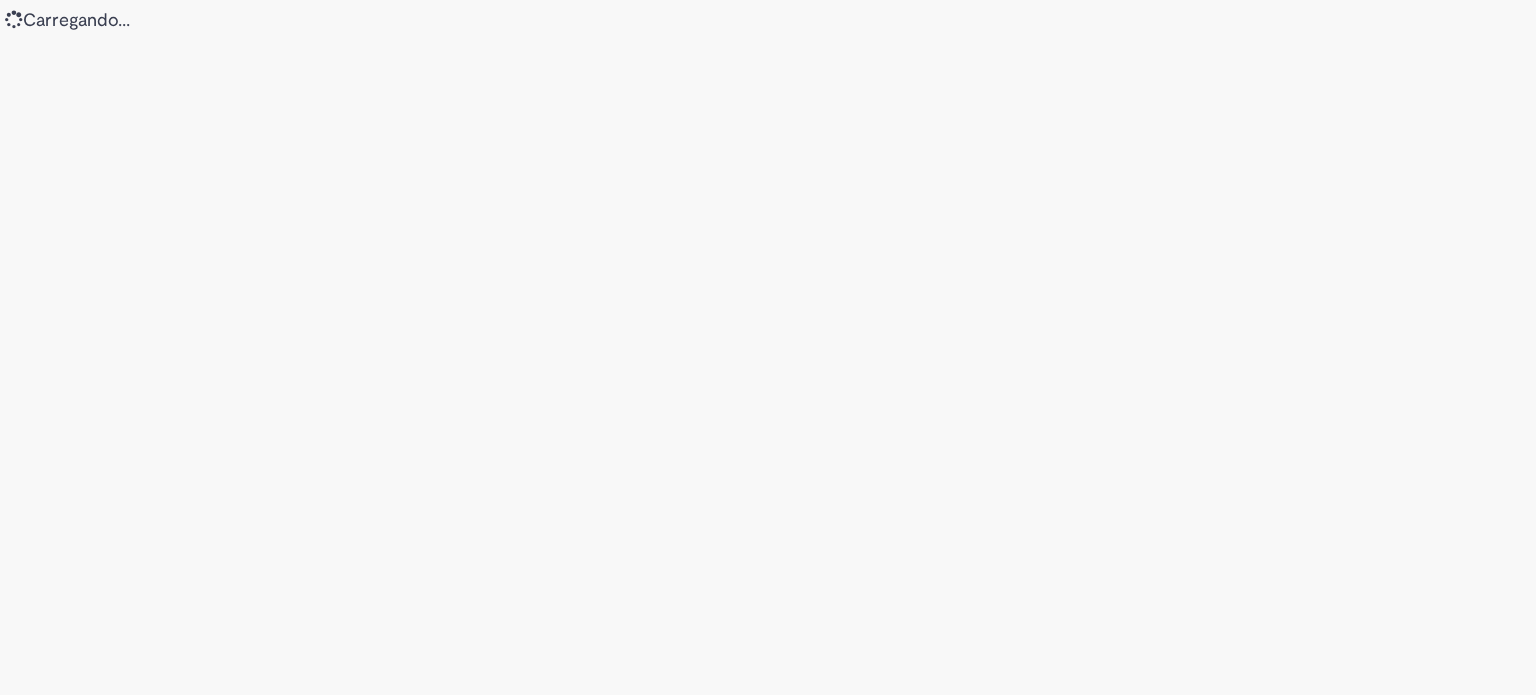 scroll, scrollTop: 0, scrollLeft: 0, axis: both 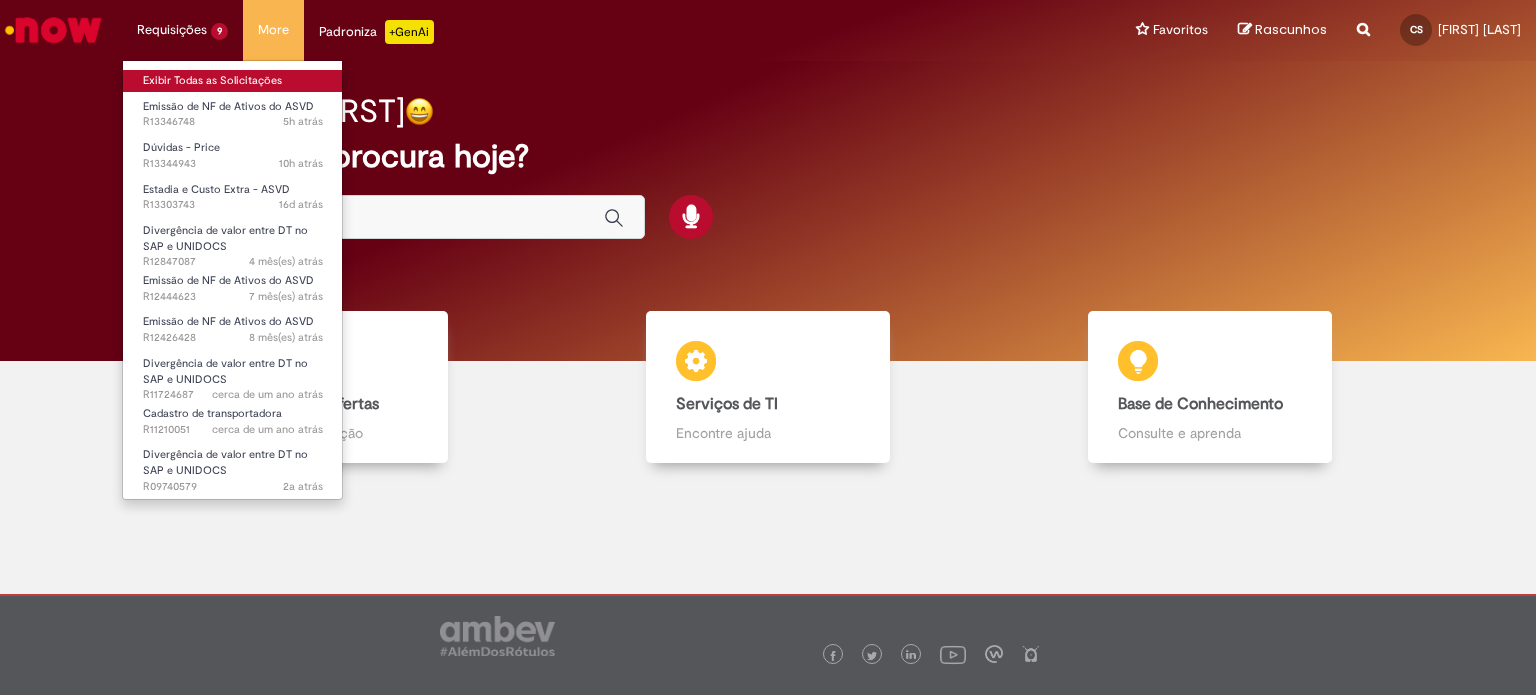 click on "Exibir Todas as Solicitações" at bounding box center (233, 81) 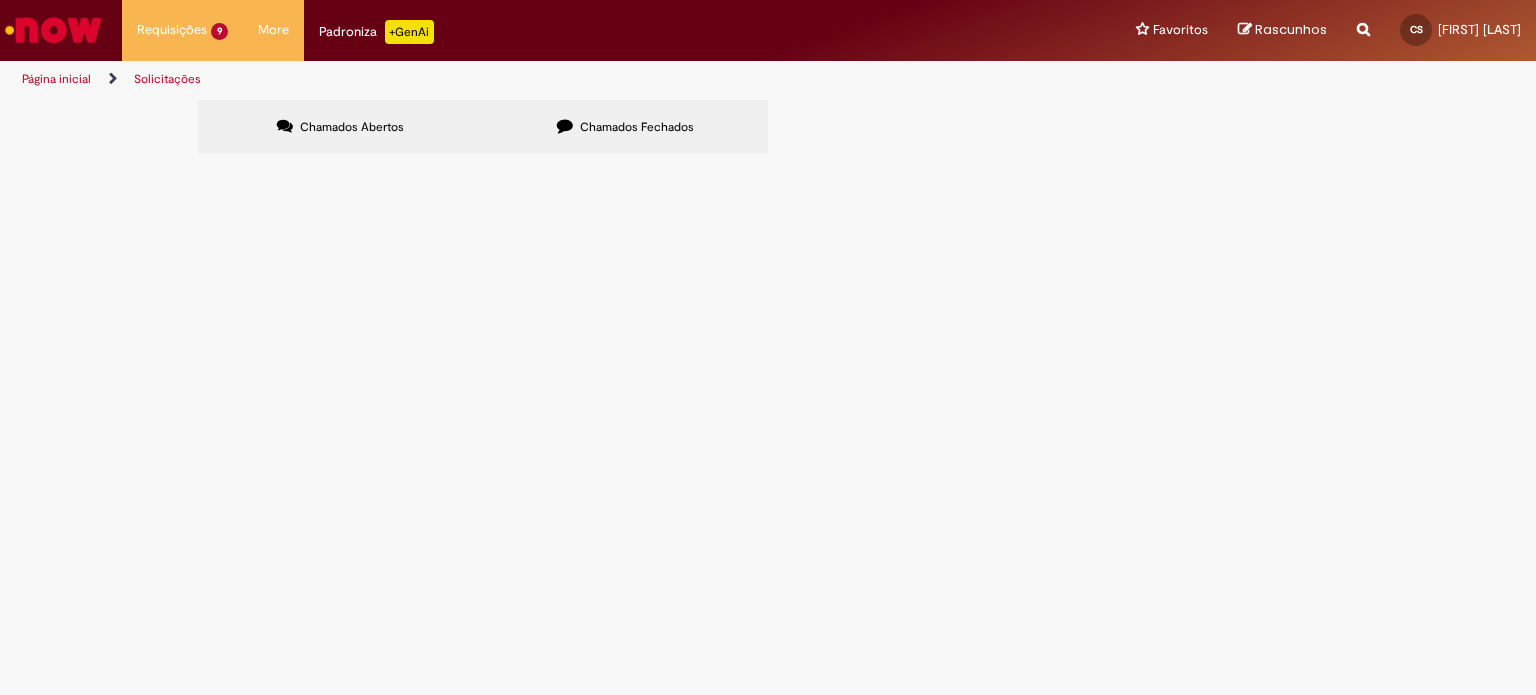 click on "Em Validação" at bounding box center [0, 0] 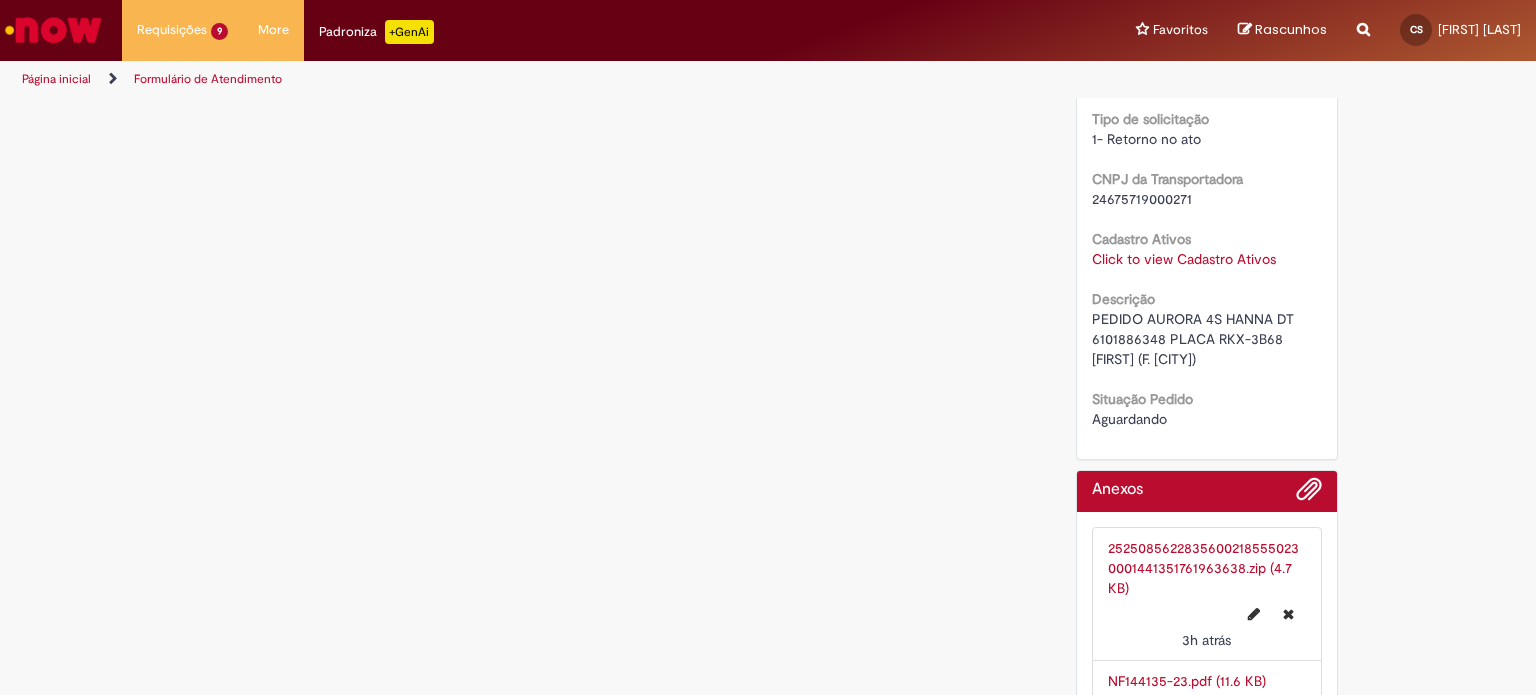 scroll, scrollTop: 1424, scrollLeft: 0, axis: vertical 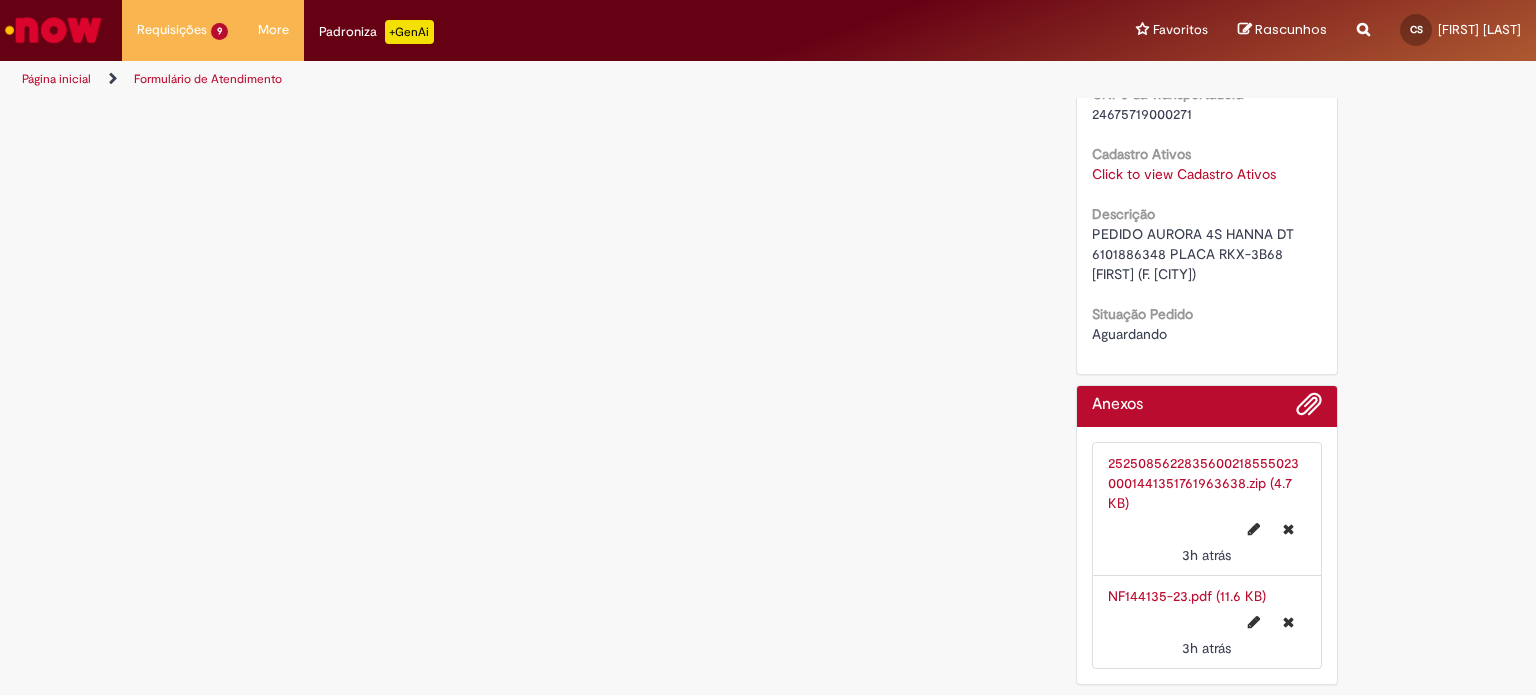 click on "NF144135-23.pdf (11.6 KB)" at bounding box center [1187, 596] 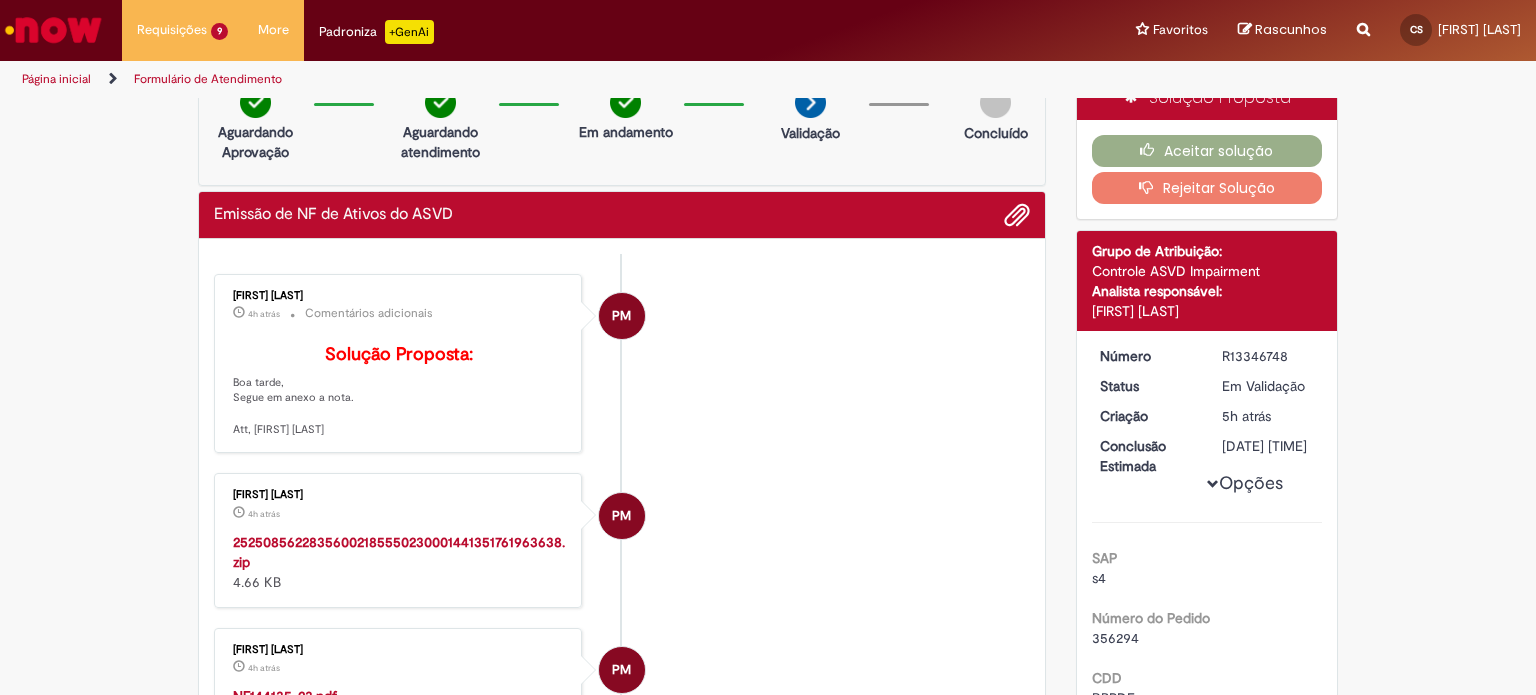 scroll, scrollTop: 0, scrollLeft: 0, axis: both 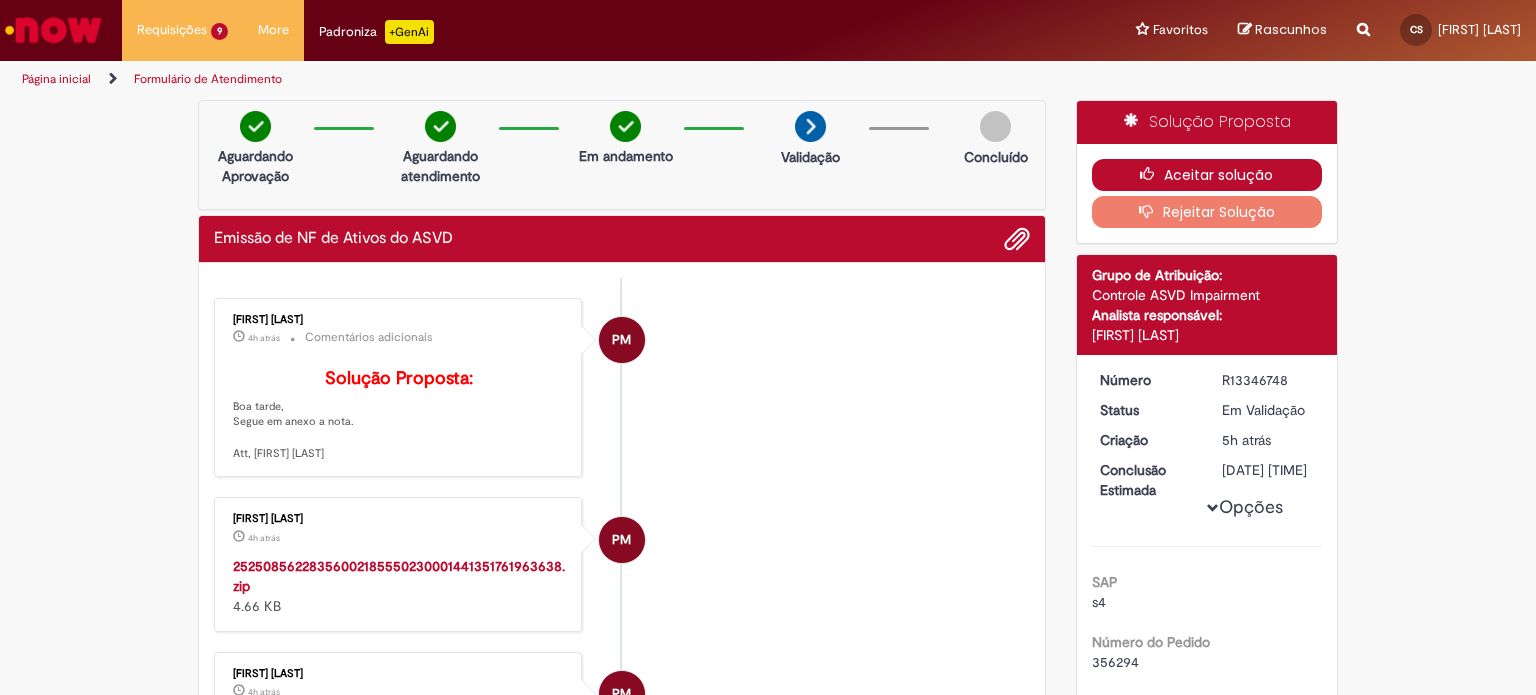 click on "Aceitar solução" at bounding box center (1207, 175) 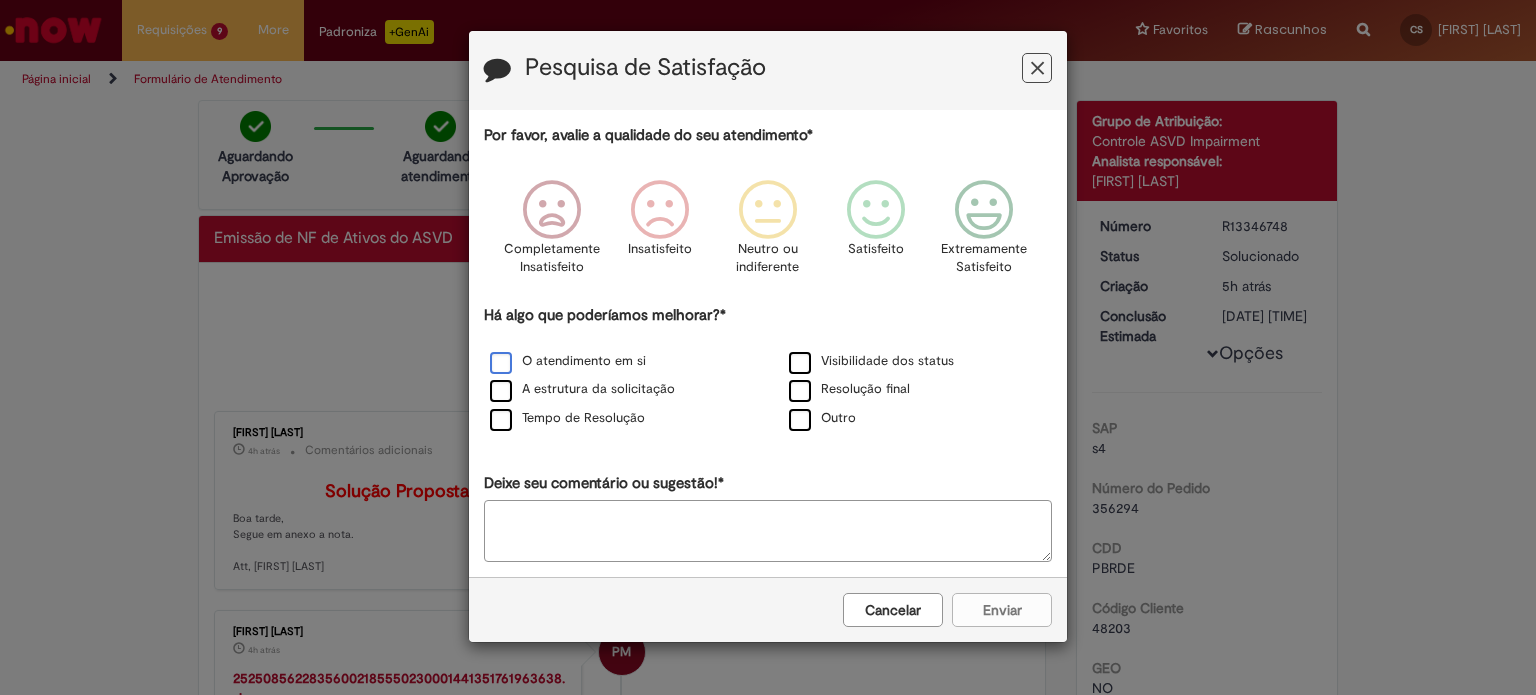click on "O atendimento em si" at bounding box center [568, 361] 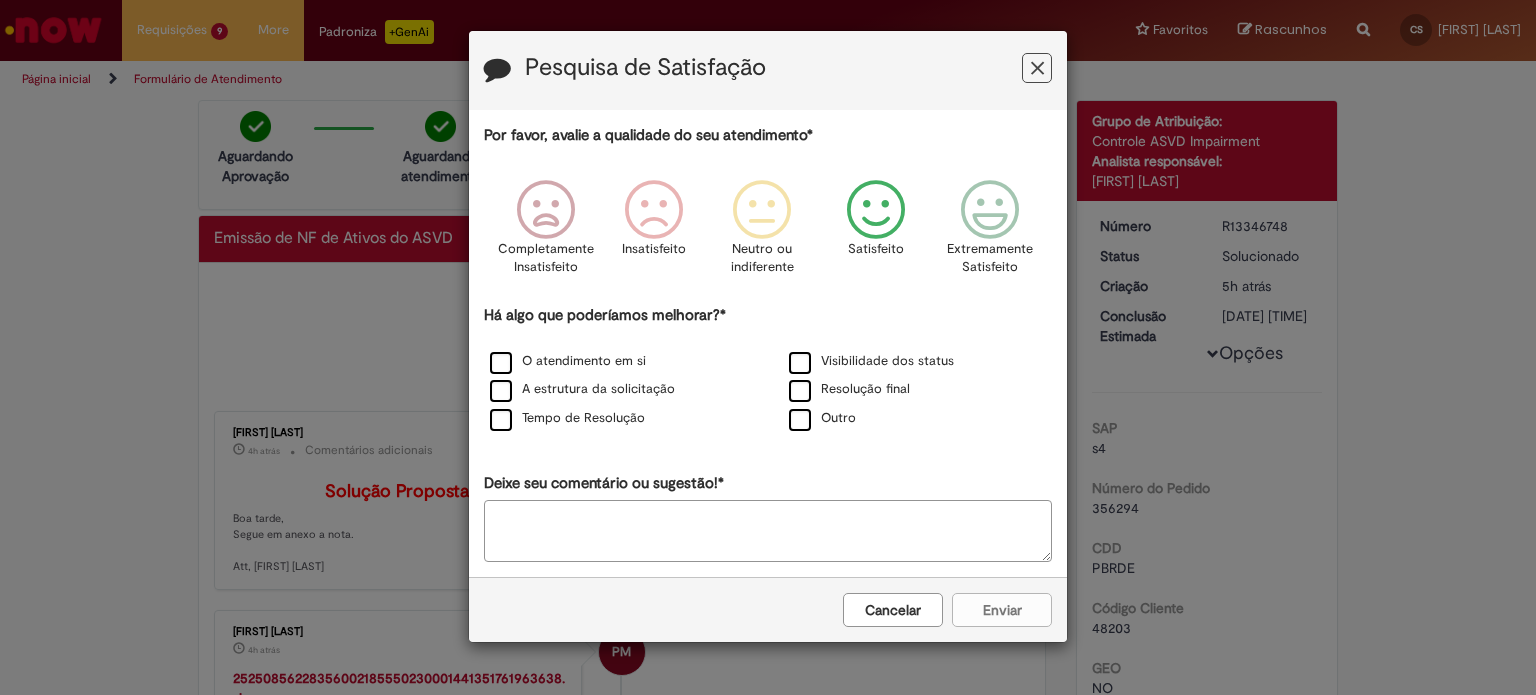 click at bounding box center (876, 210) 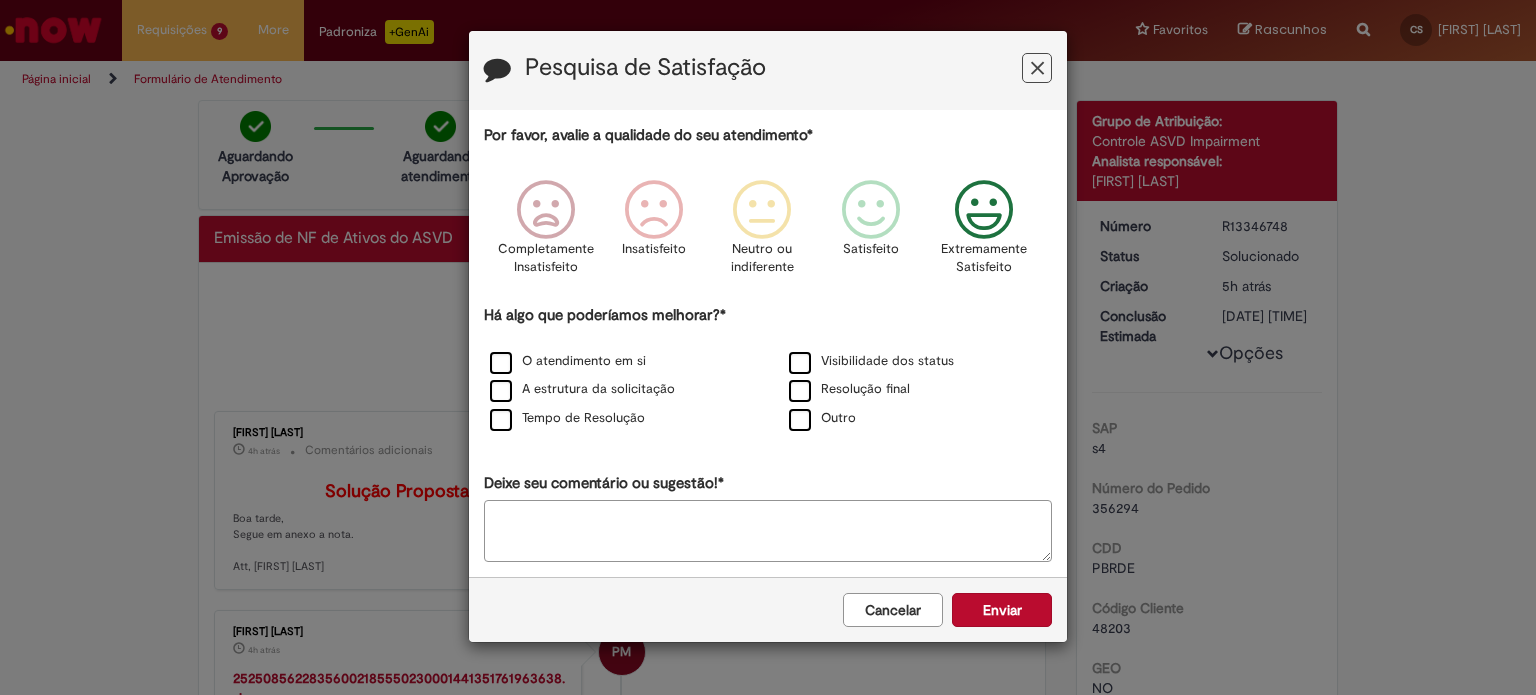 click on "Extremamente Satisfeito" at bounding box center [984, 258] 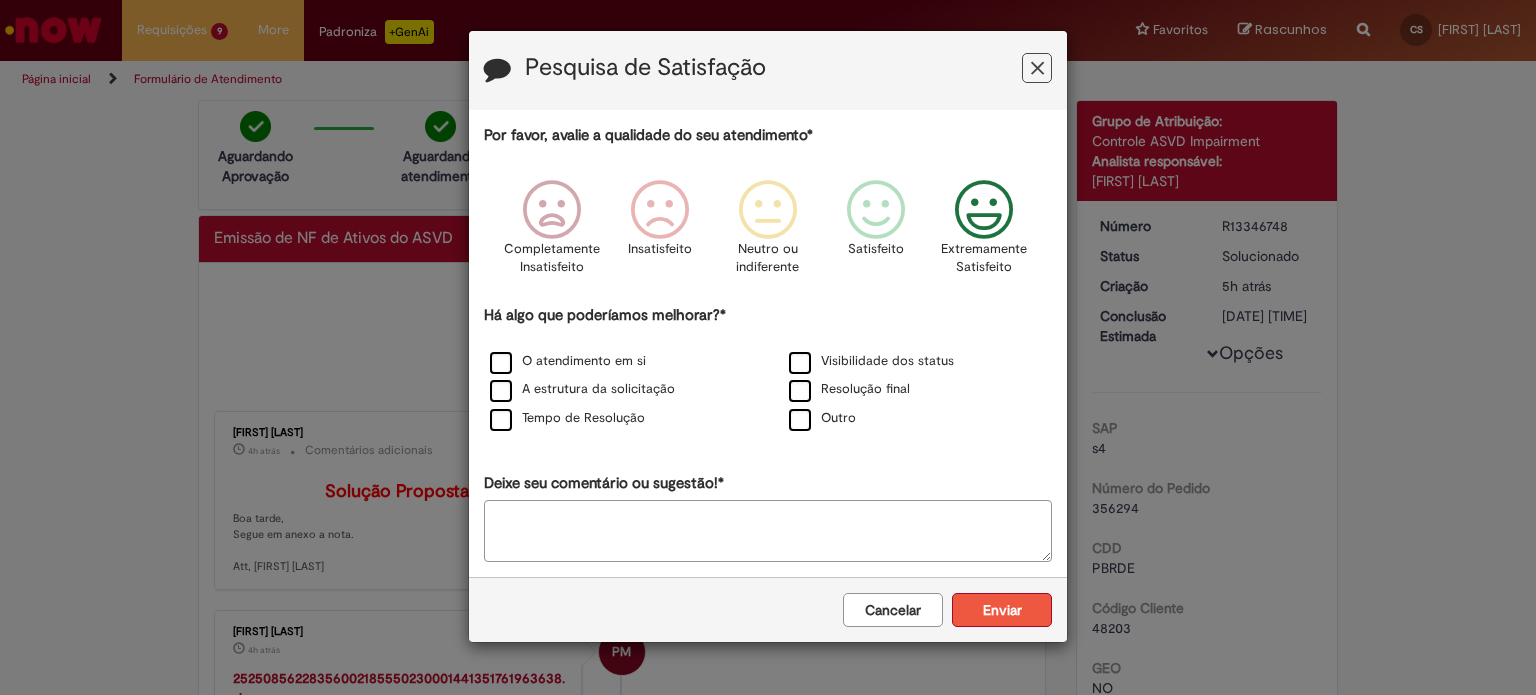 click on "Enviar" at bounding box center [1002, 610] 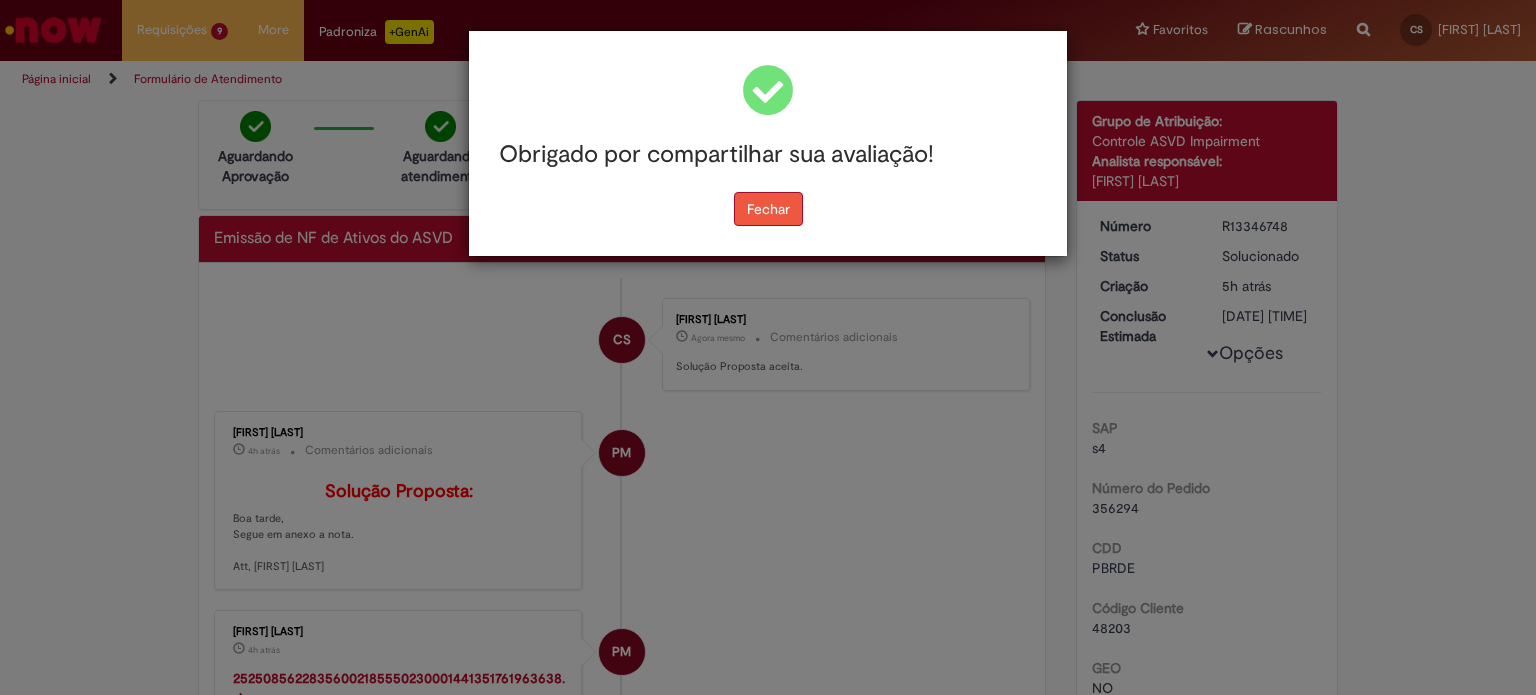 click on "Fechar" at bounding box center (768, 209) 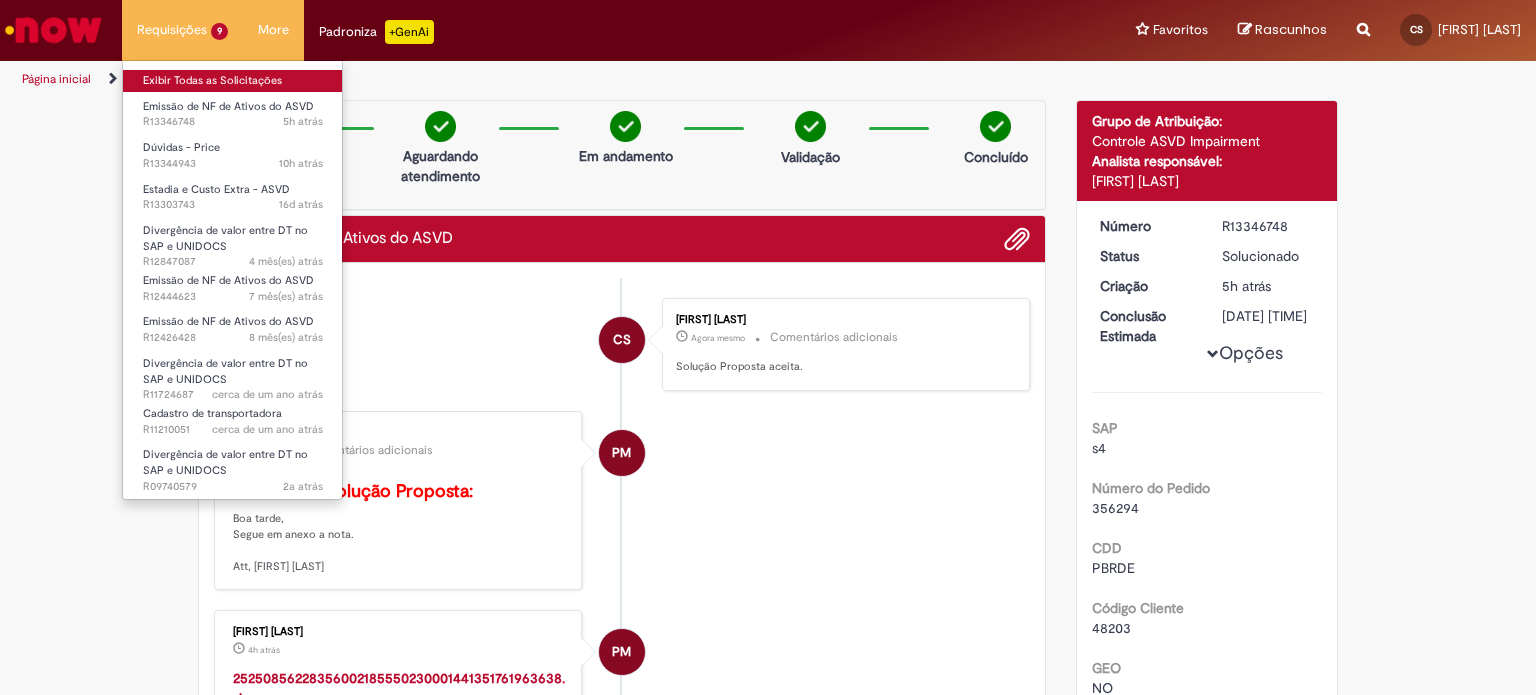 click on "Exibir Todas as Solicitações" at bounding box center [233, 81] 